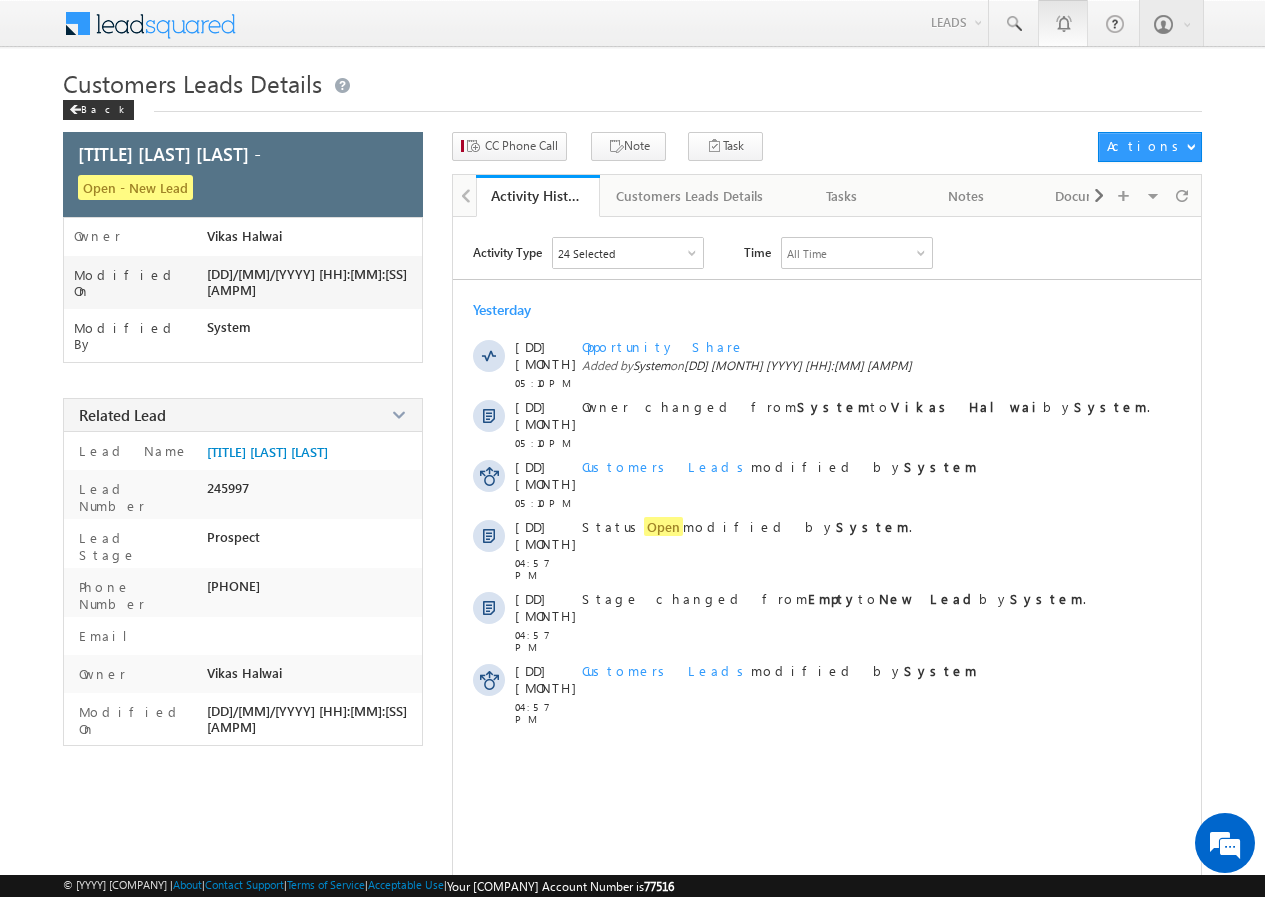 scroll, scrollTop: 0, scrollLeft: 0, axis: both 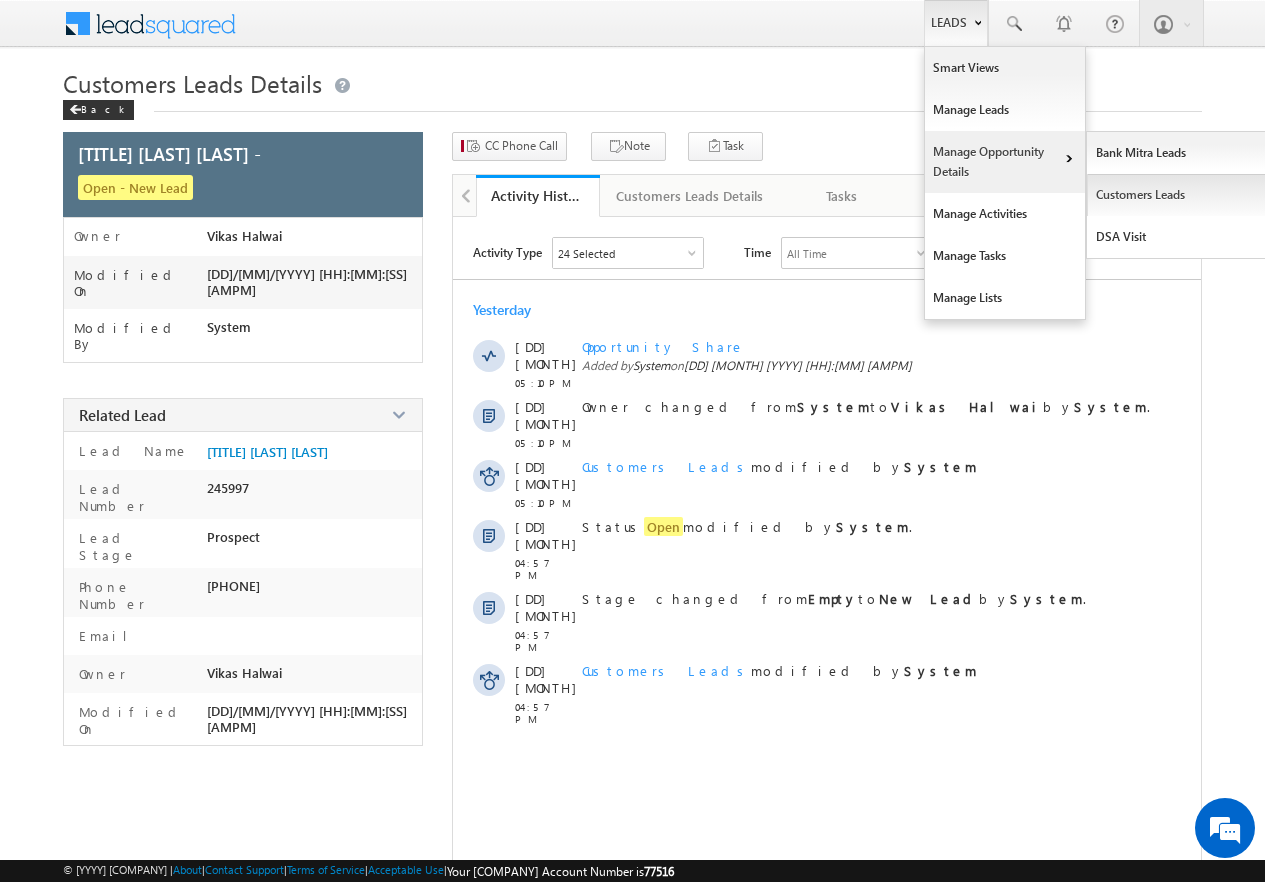 click on "Customers Leads" at bounding box center (1178, 195) 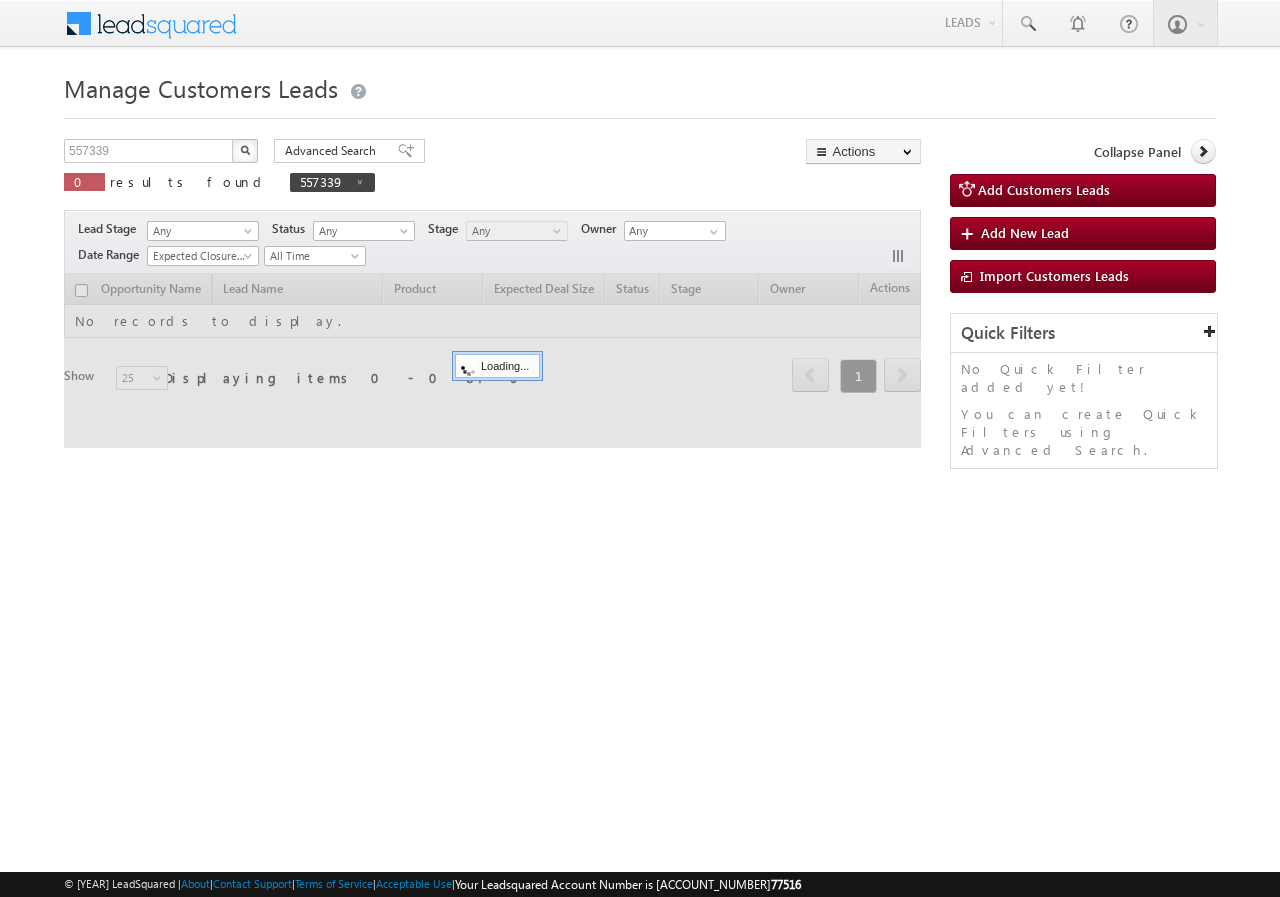 scroll, scrollTop: 0, scrollLeft: 0, axis: both 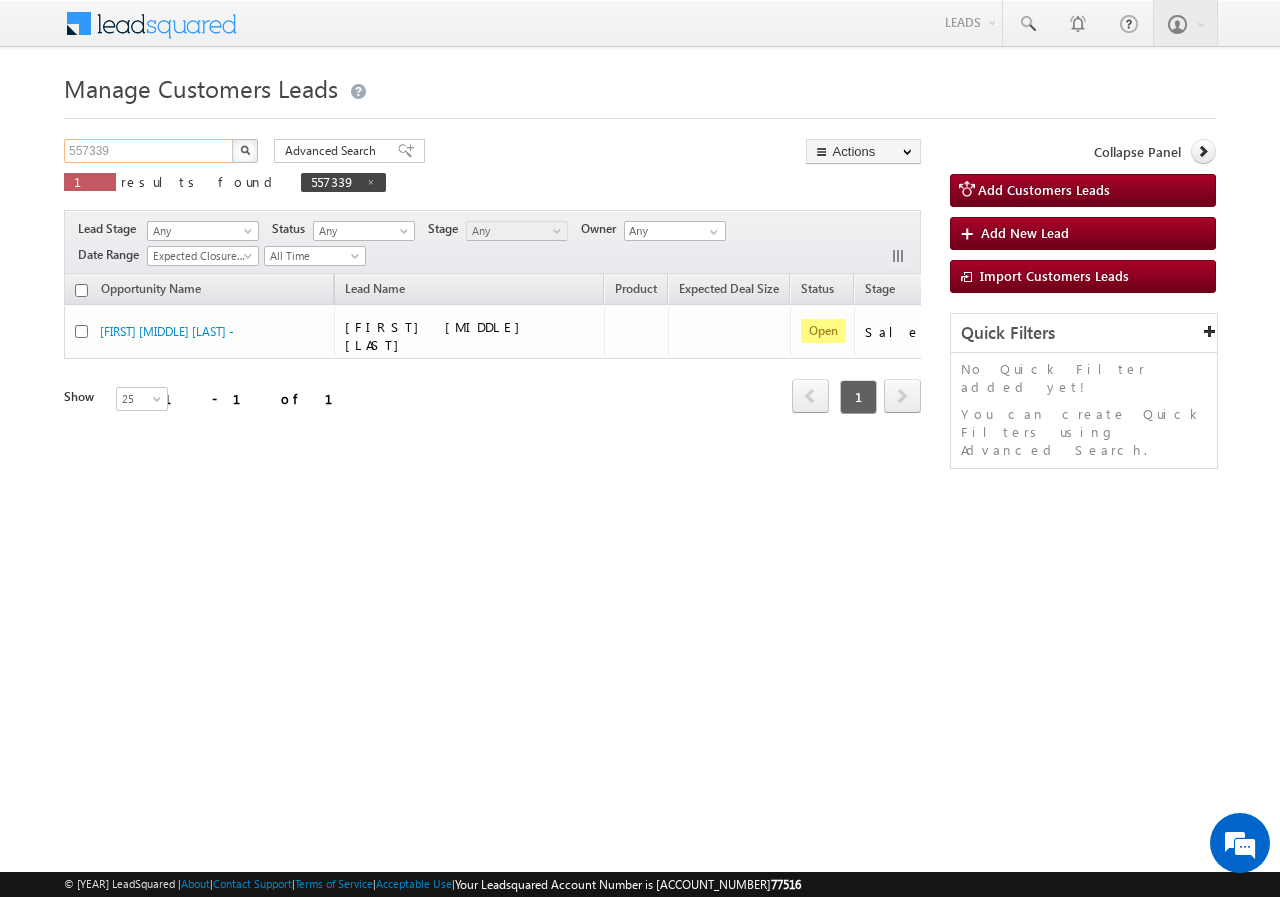 click on "557339" at bounding box center [149, 151] 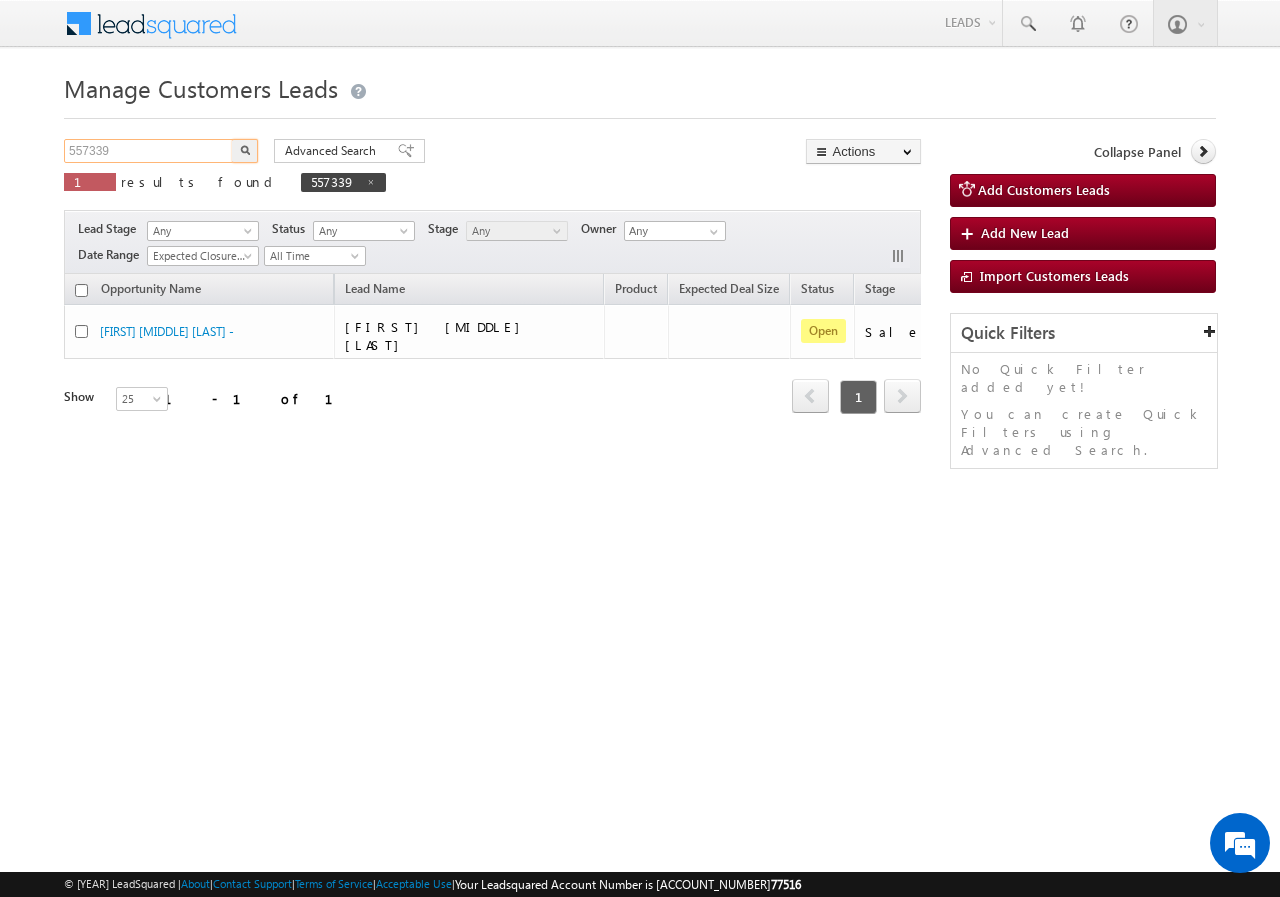 click on "557339" at bounding box center [149, 151] 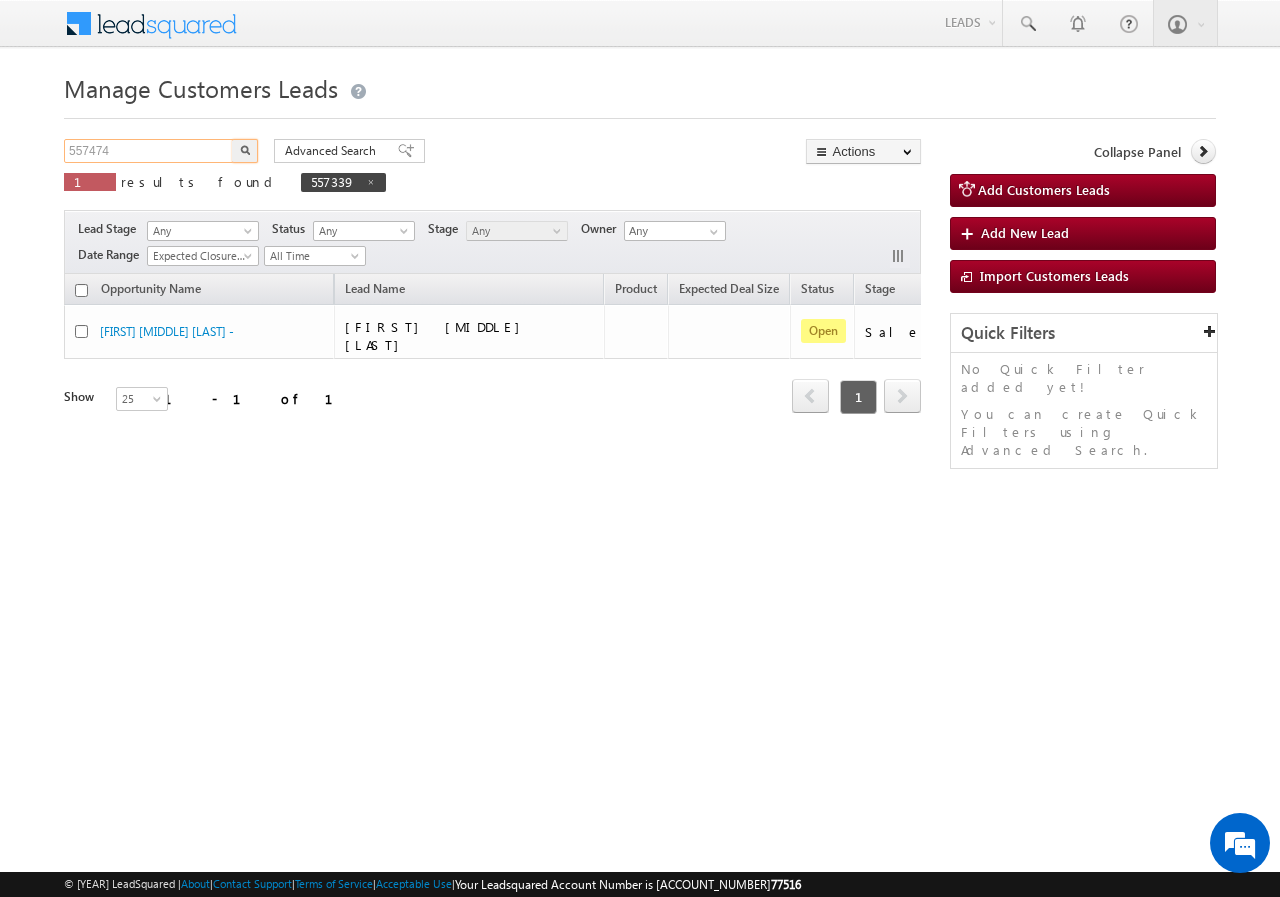 type on "557474" 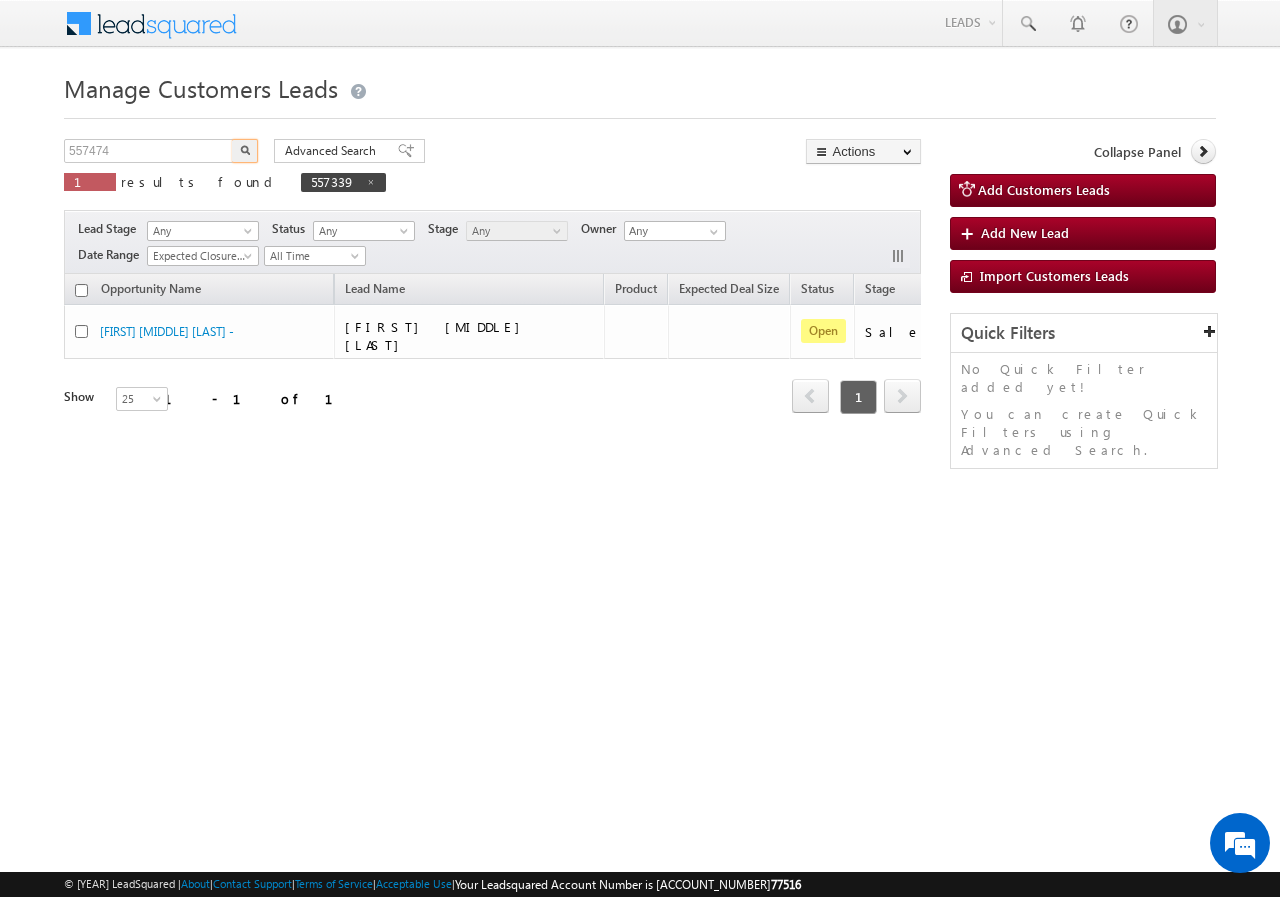 click at bounding box center (245, 151) 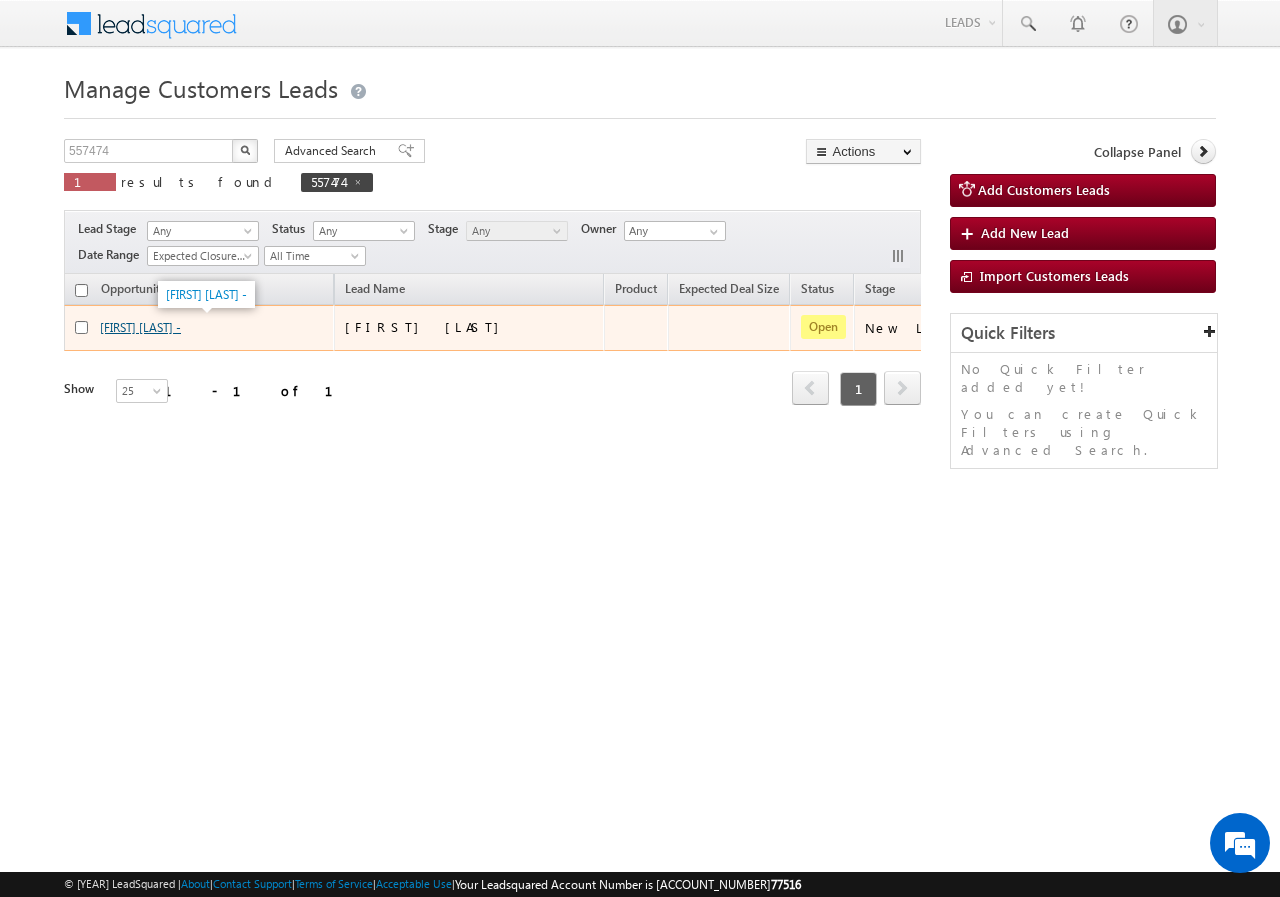 click on "[NAME]  -" at bounding box center (140, 327) 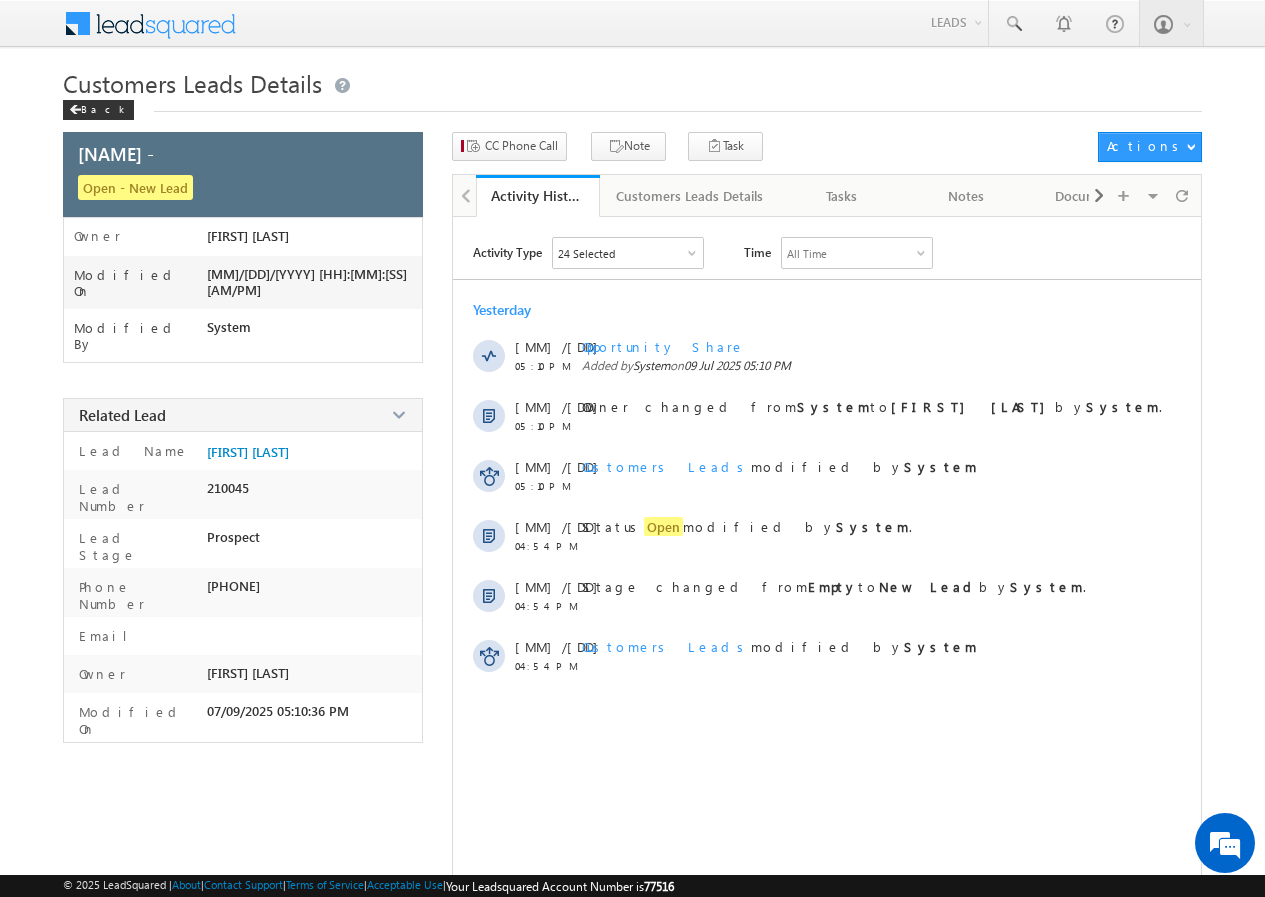 scroll, scrollTop: 0, scrollLeft: 0, axis: both 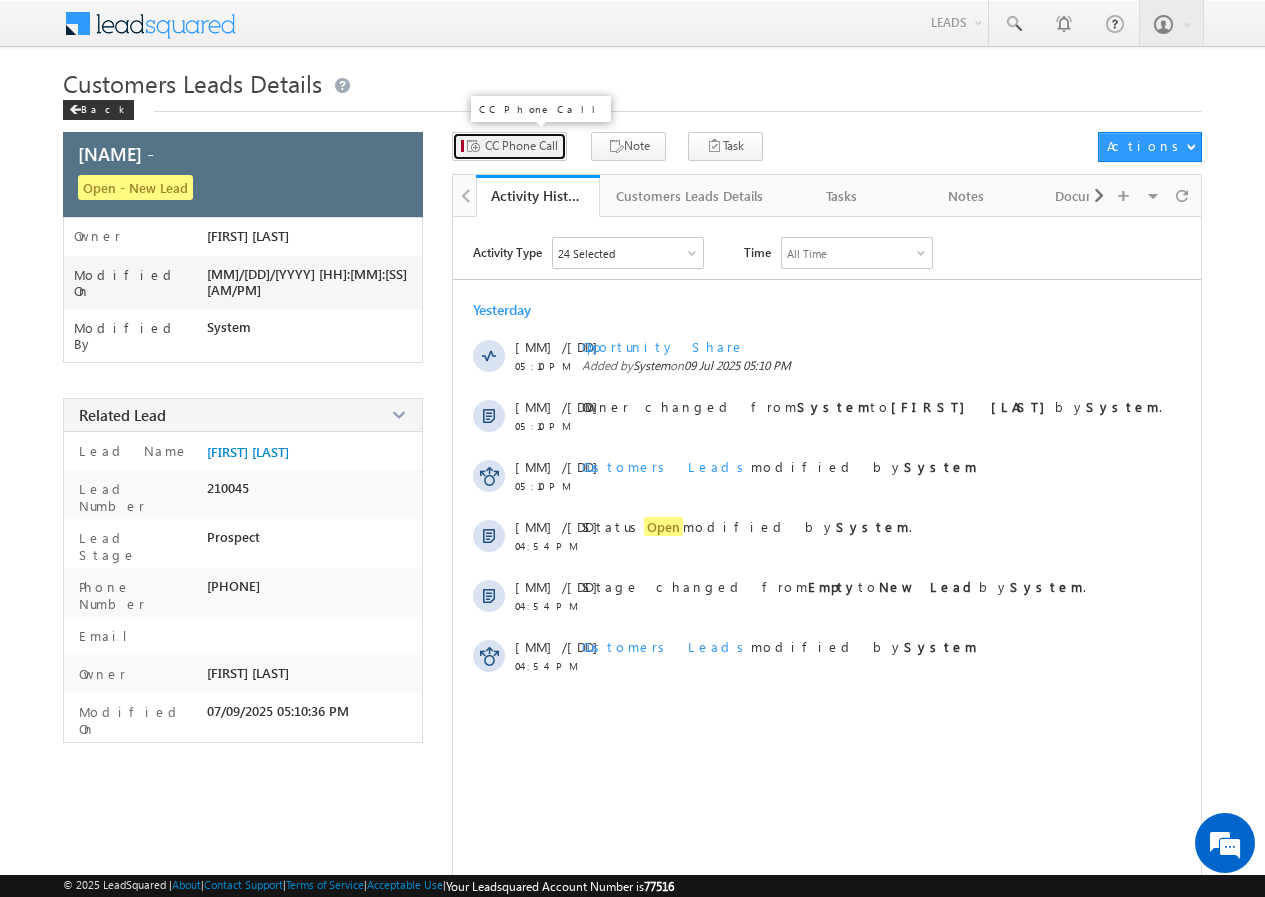click on "CC Phone Call" at bounding box center [509, 146] 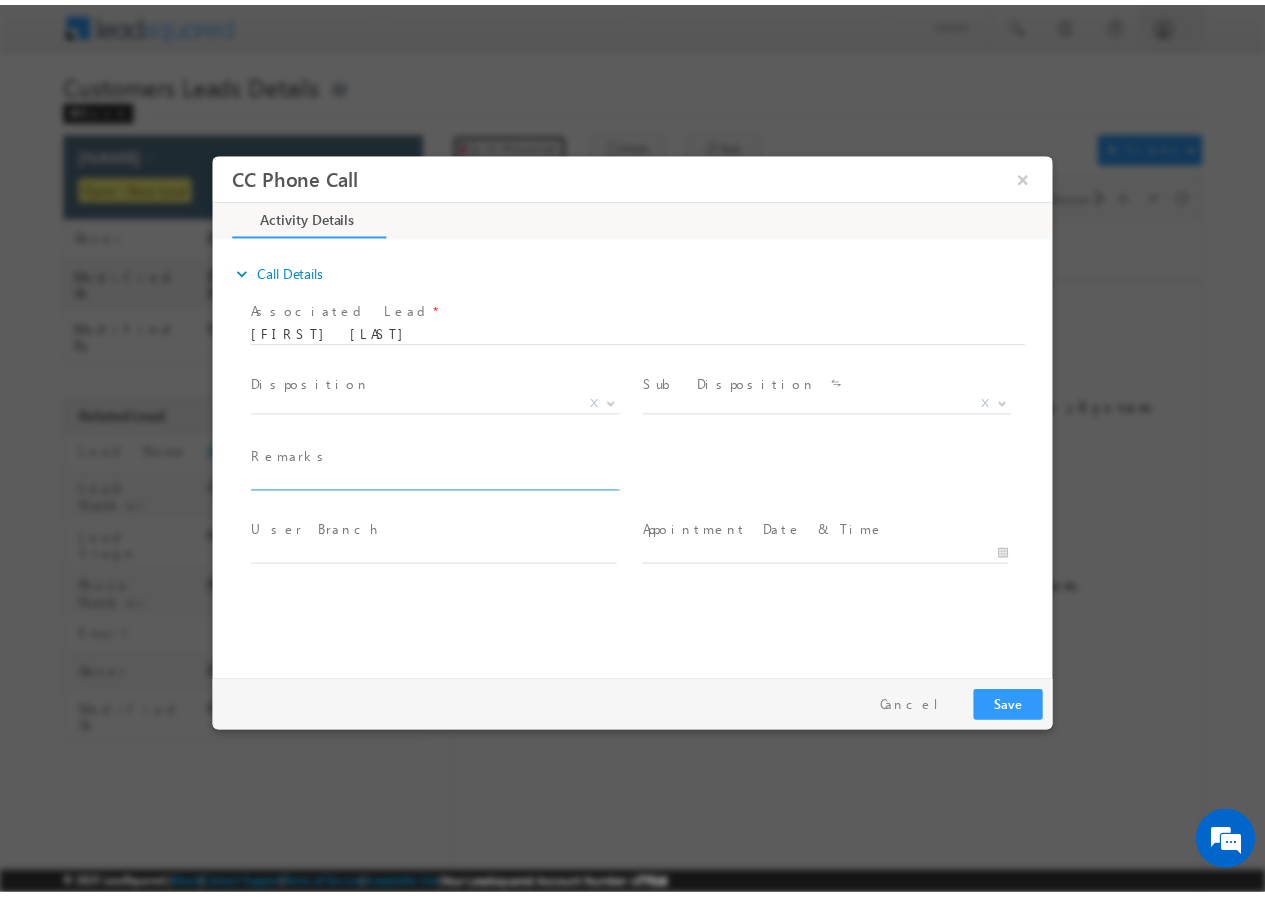 scroll, scrollTop: 0, scrollLeft: 0, axis: both 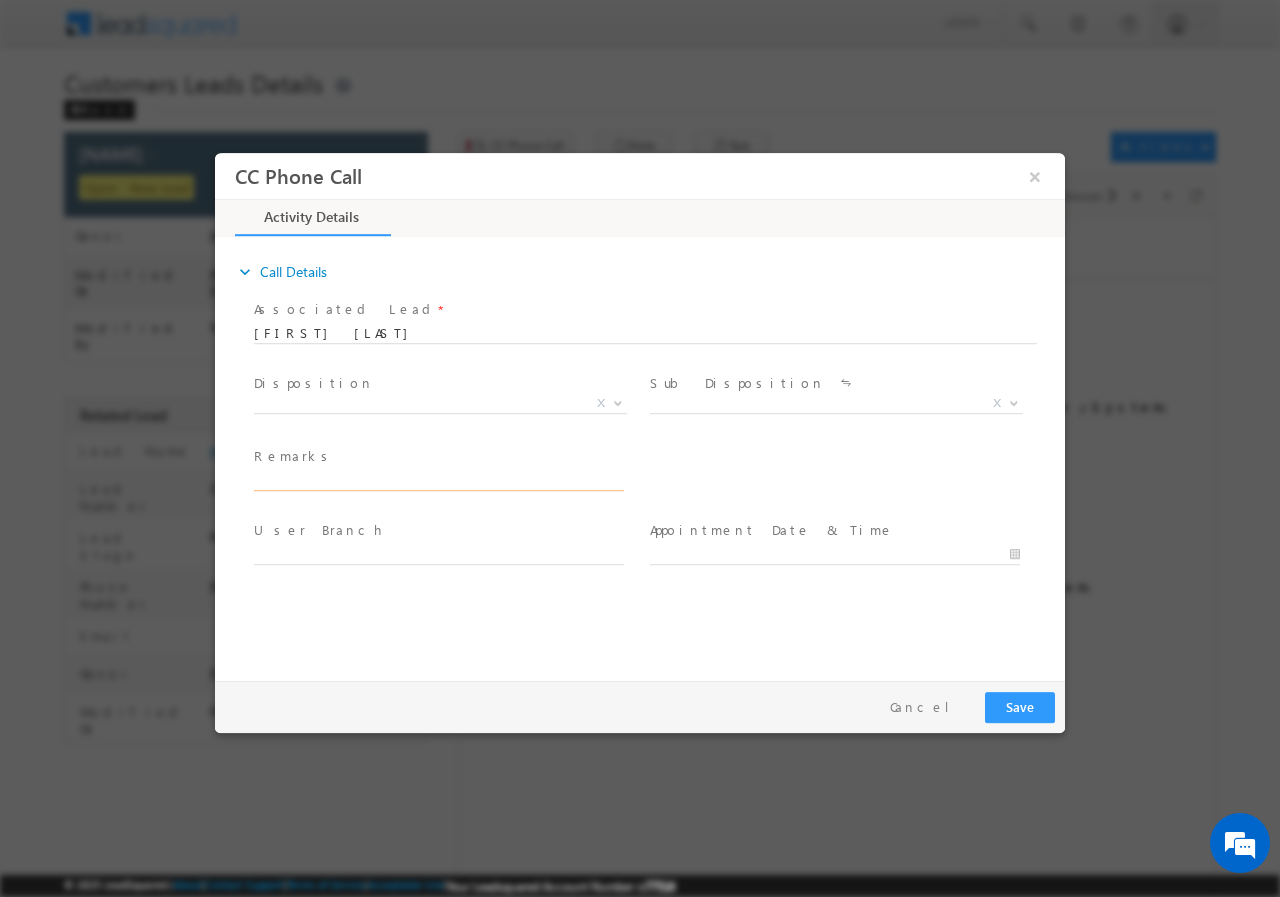 click at bounding box center [439, 480] 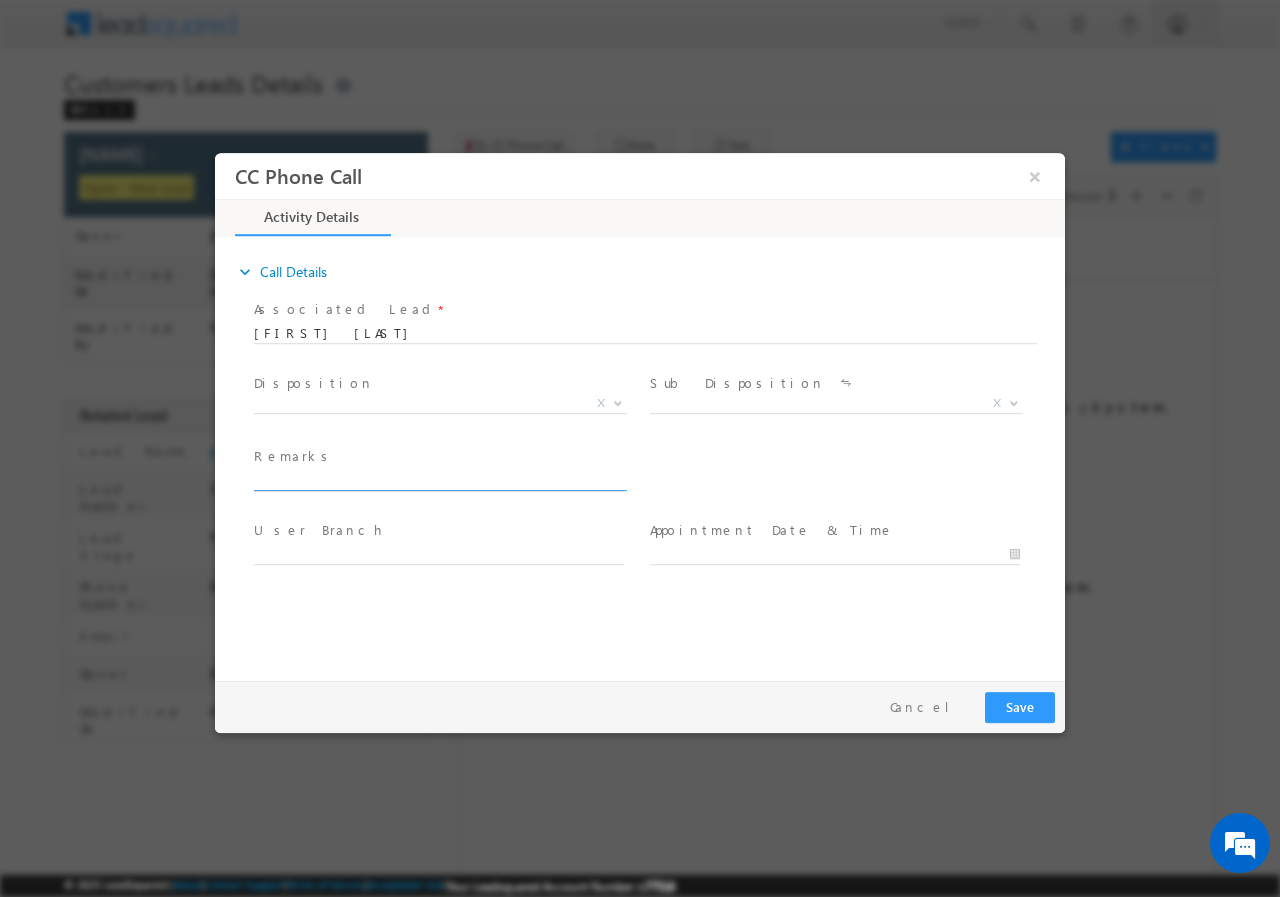 click at bounding box center [439, 480] 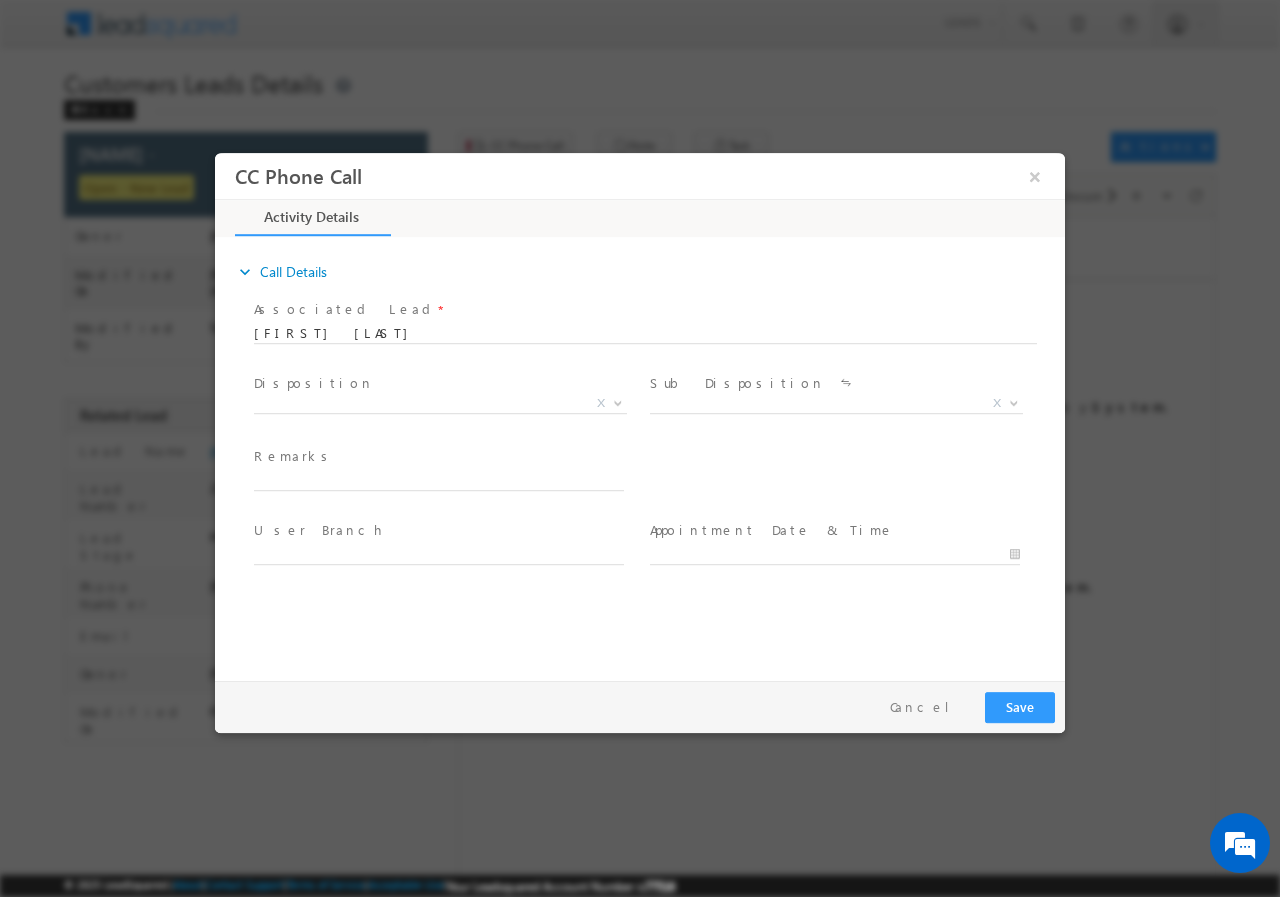 click on "Remarks
*" at bounding box center [438, 457] 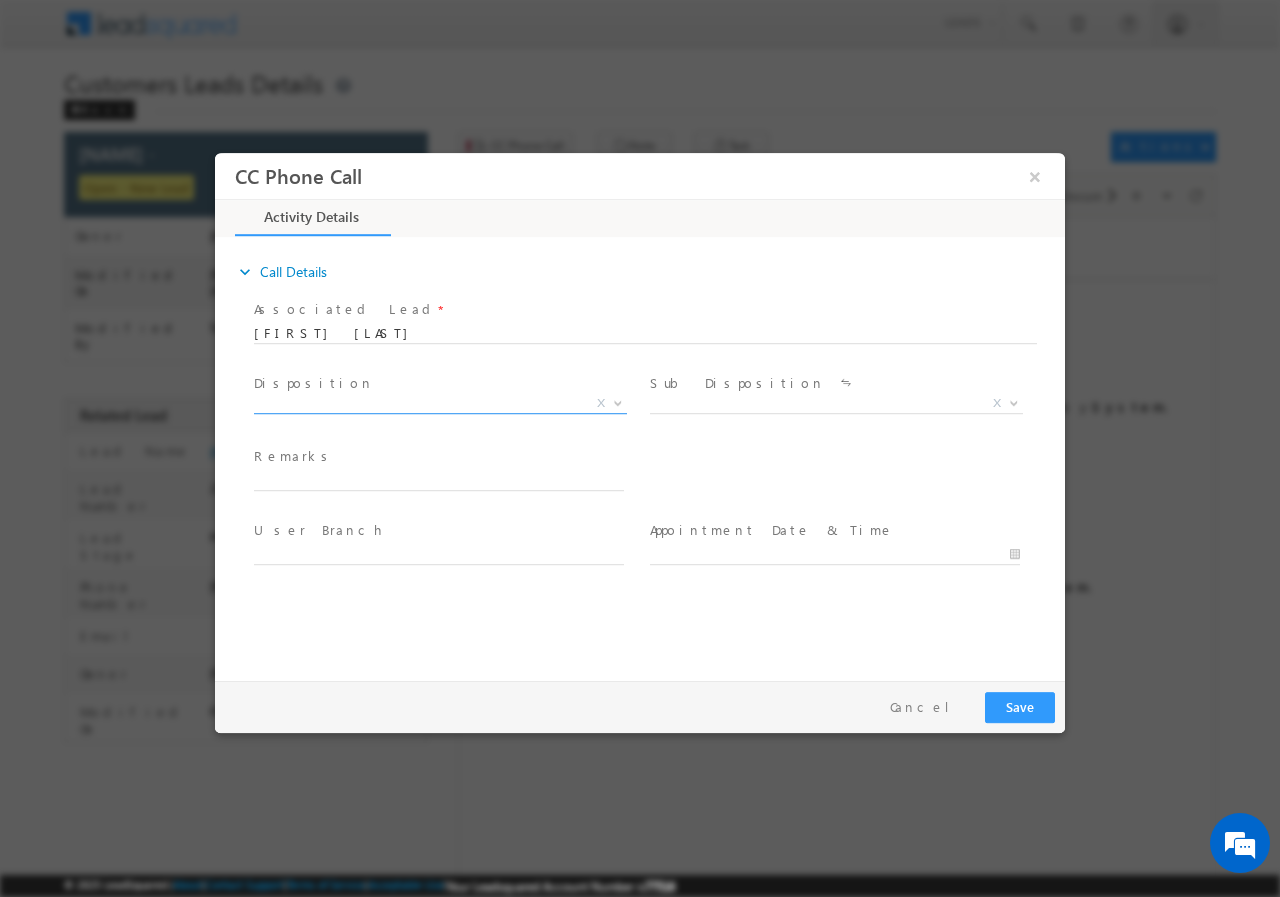 click on "X" at bounding box center (440, 403) 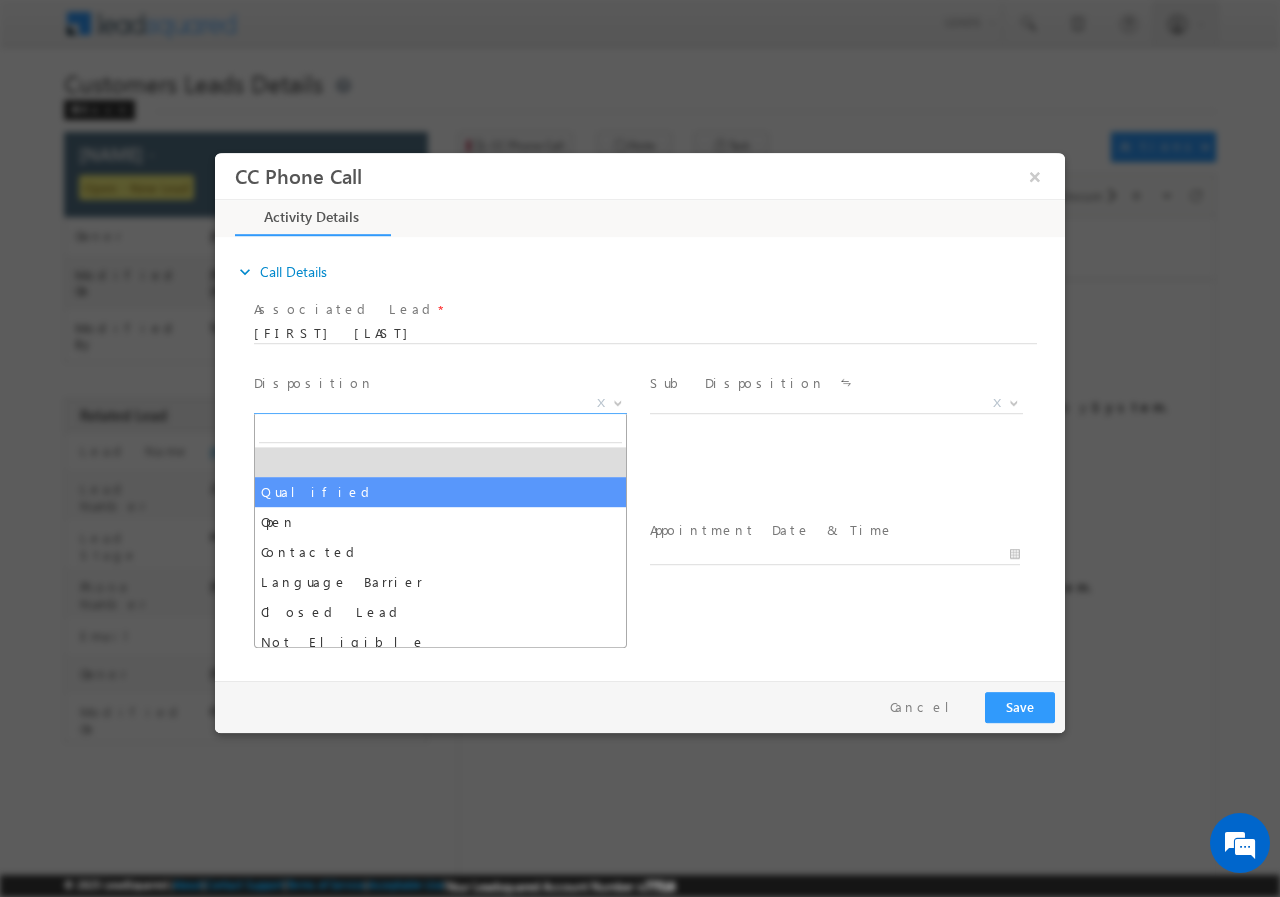select on "Qualified" 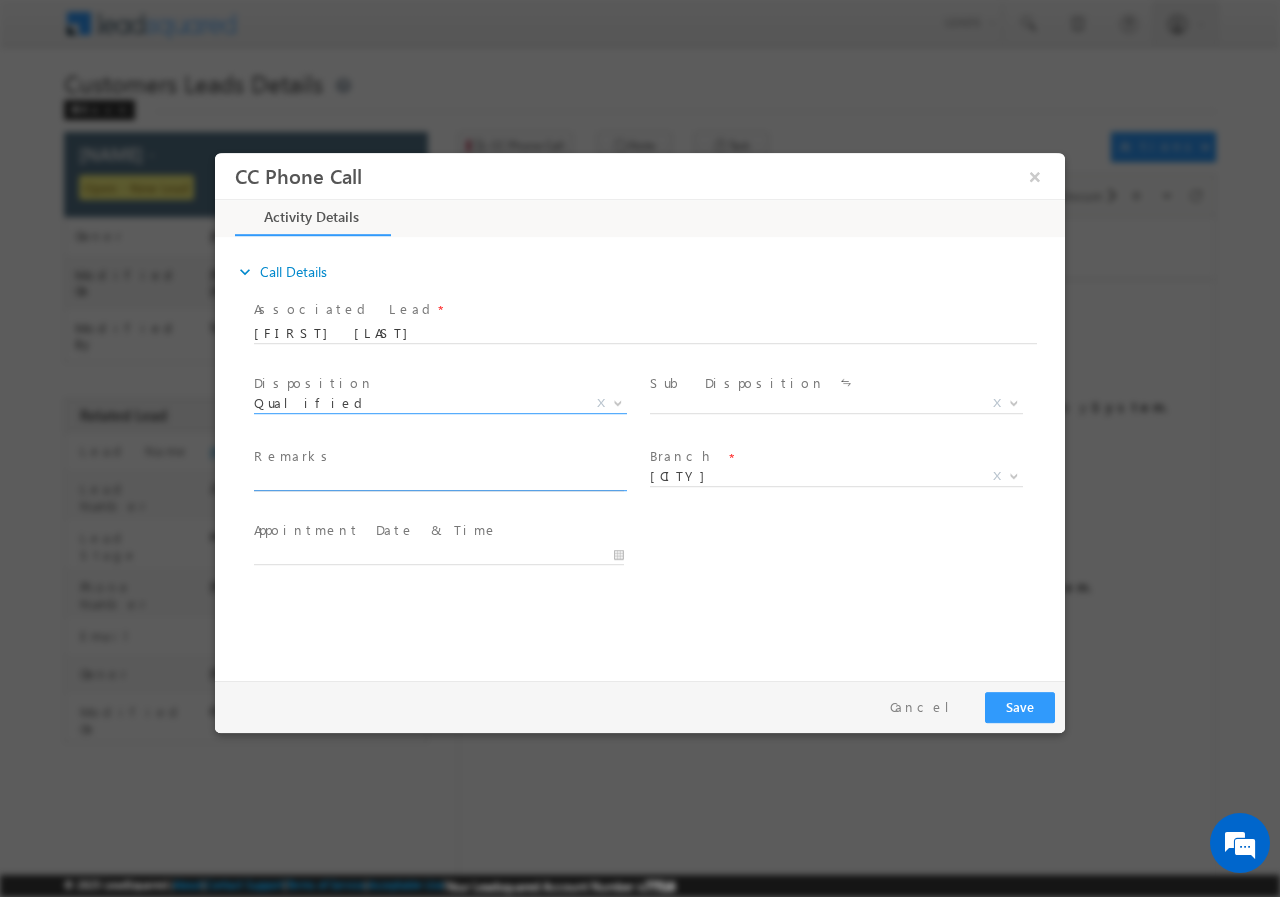 click at bounding box center [439, 480] 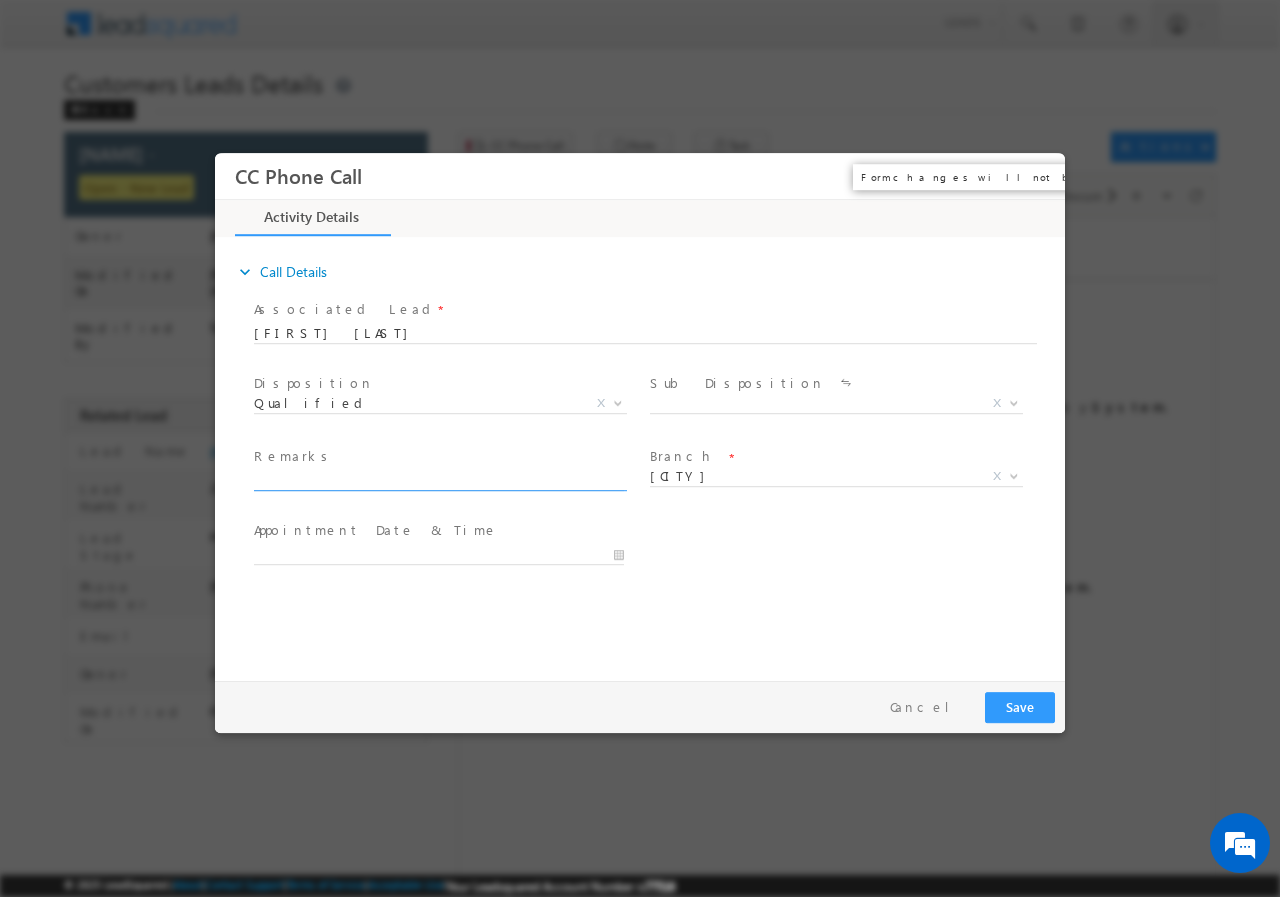 click on "×" at bounding box center [1035, 175] 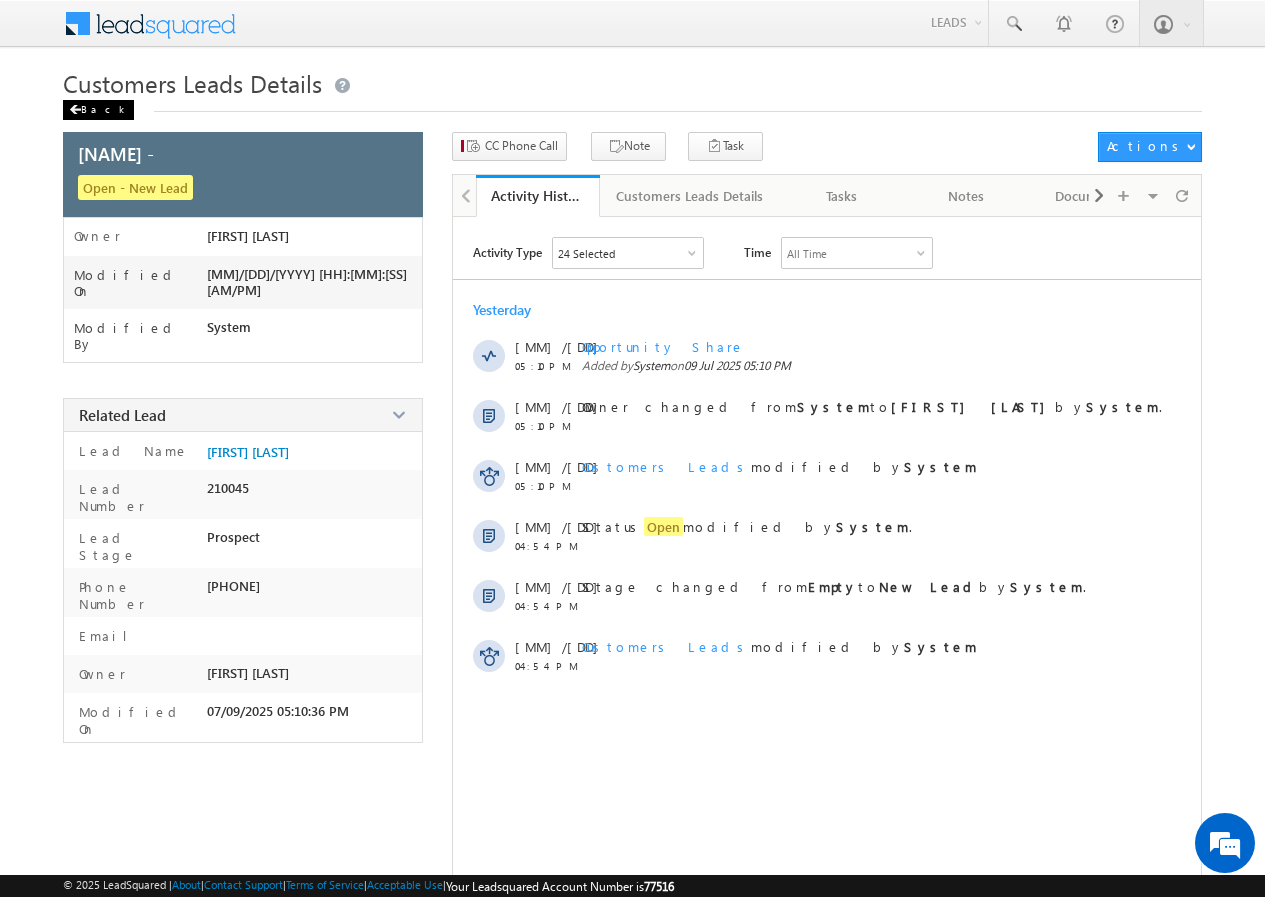 click on "Back" at bounding box center (98, 110) 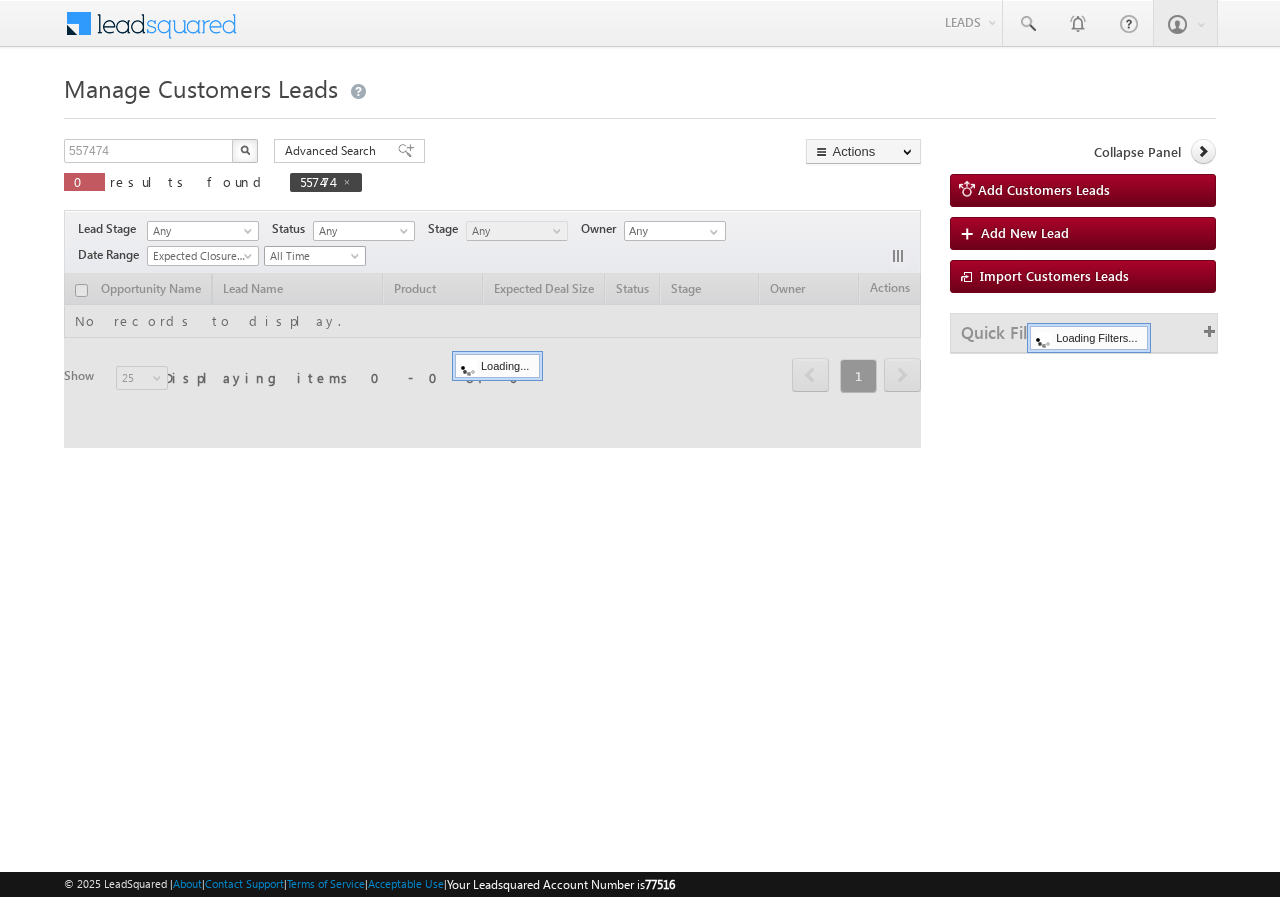 scroll, scrollTop: 0, scrollLeft: 0, axis: both 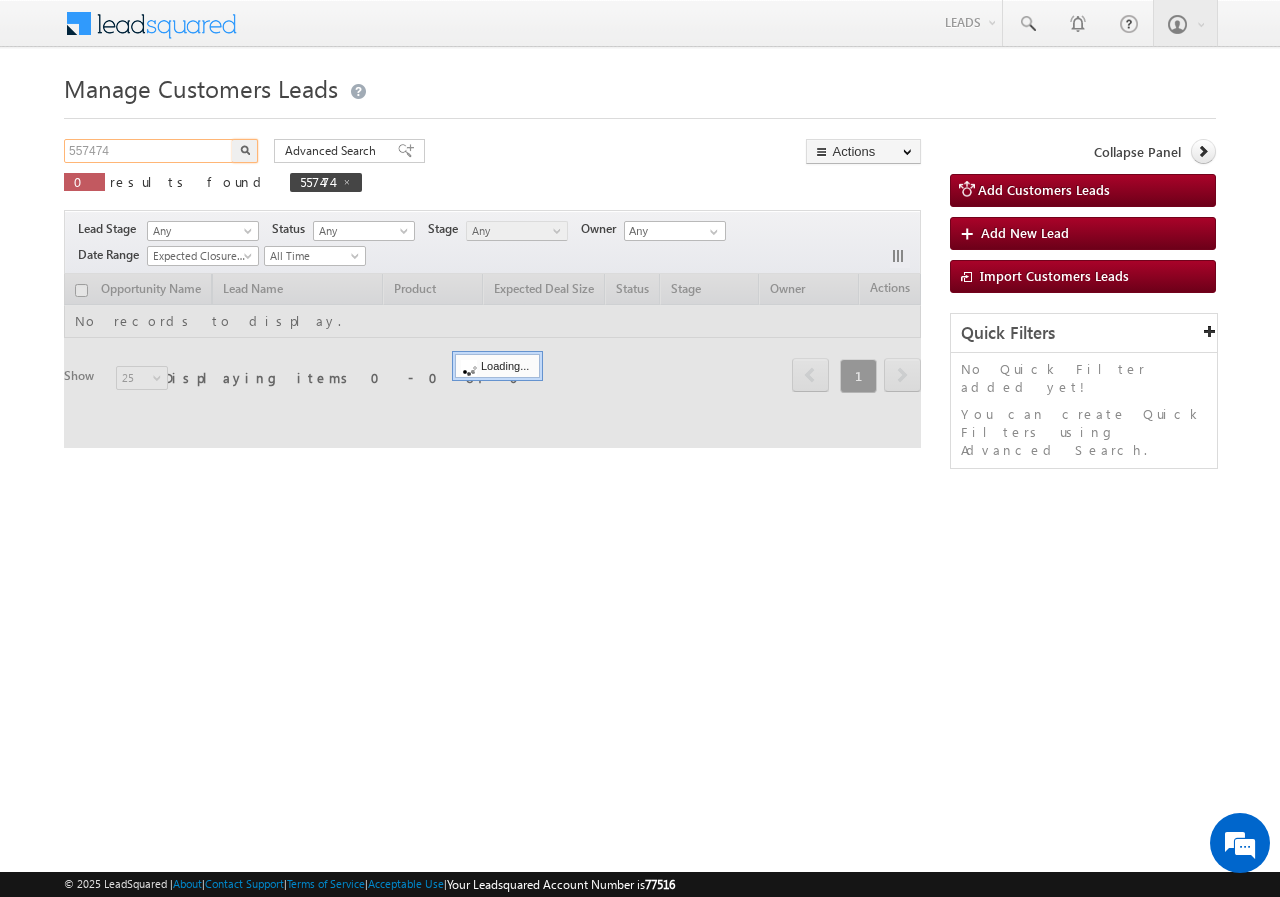 click on "557474" at bounding box center (149, 151) 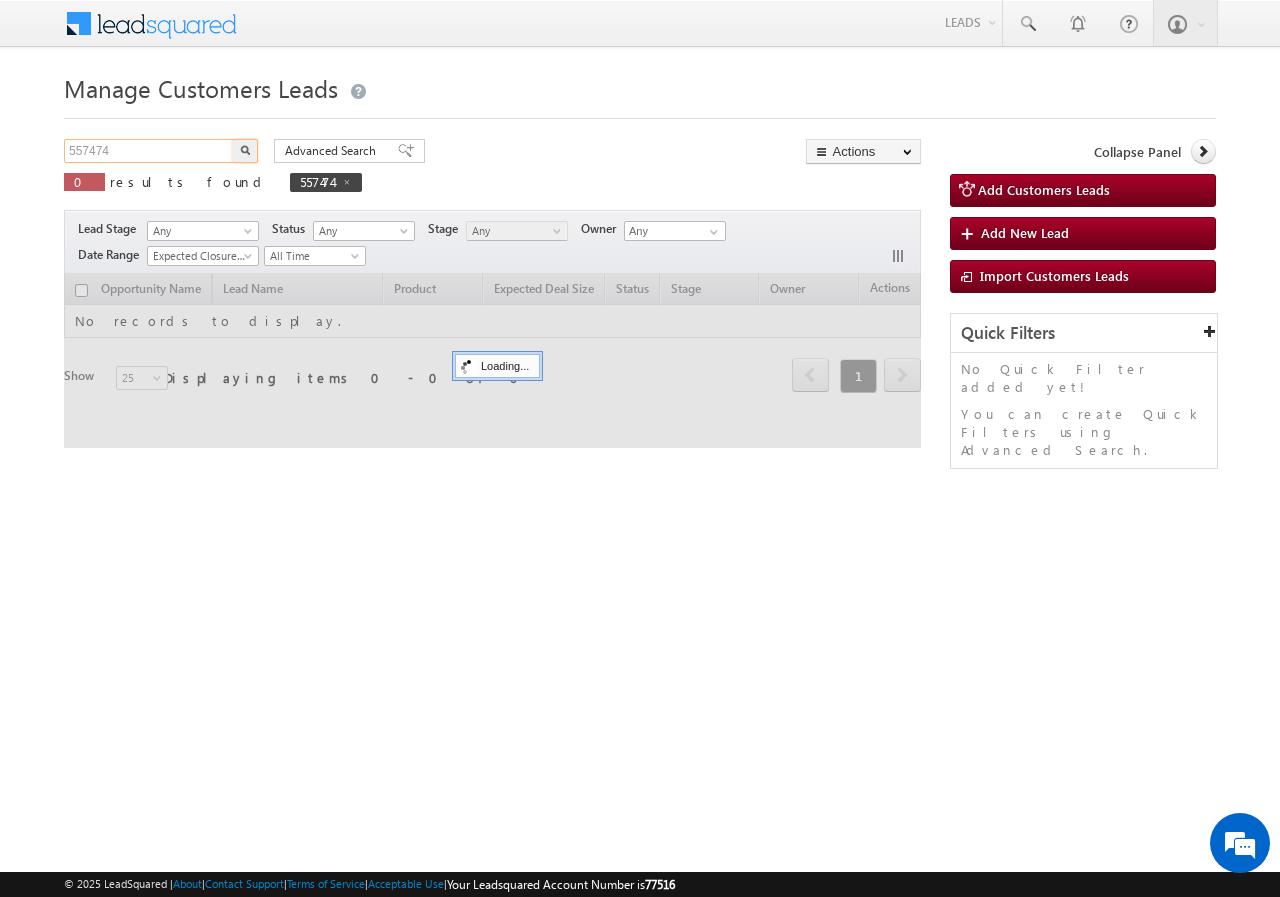 click on "557474" at bounding box center (149, 151) 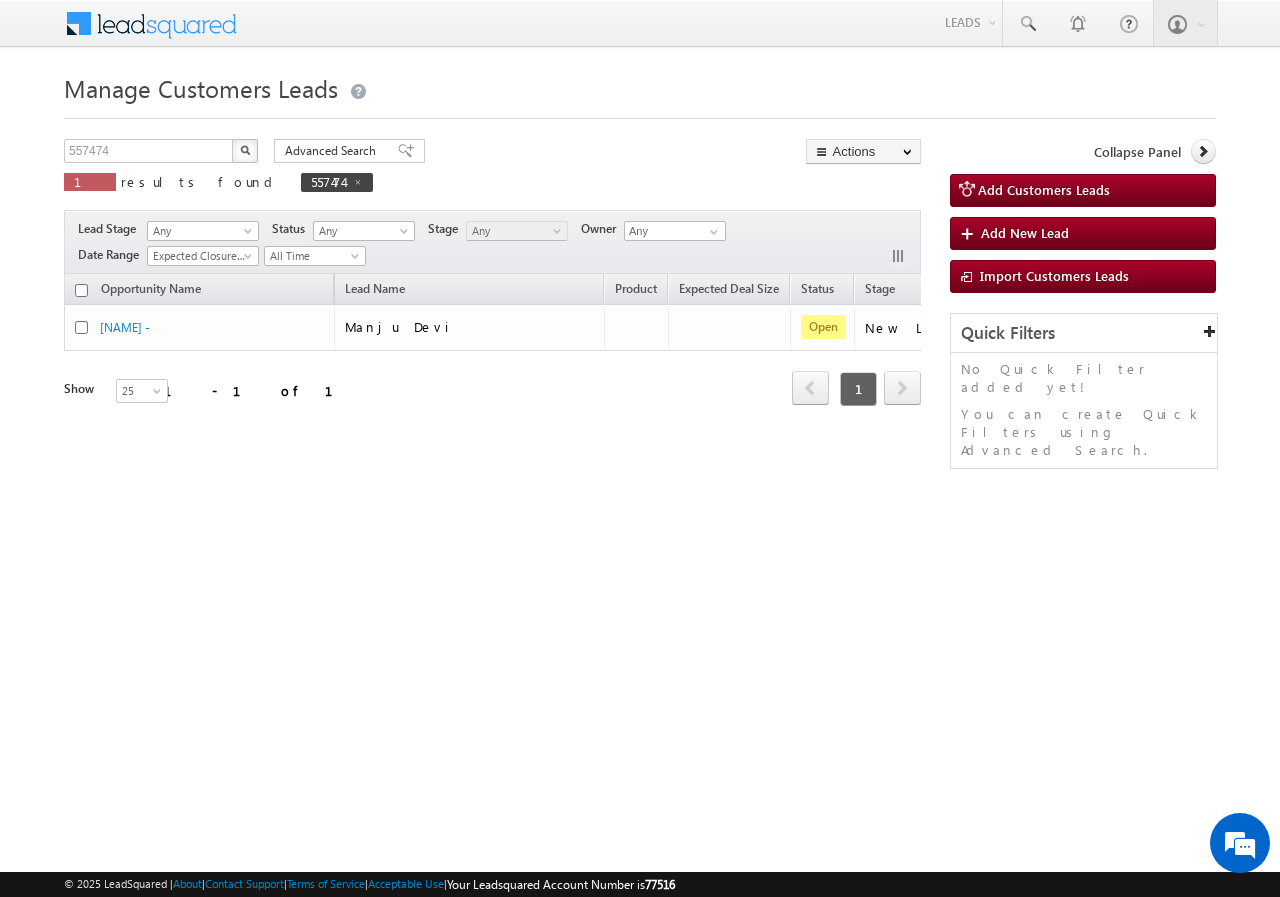 click on "Menu
Surbhi Dhadve
vikas .halw ai+5@ kserv e.co." at bounding box center (640, 308) 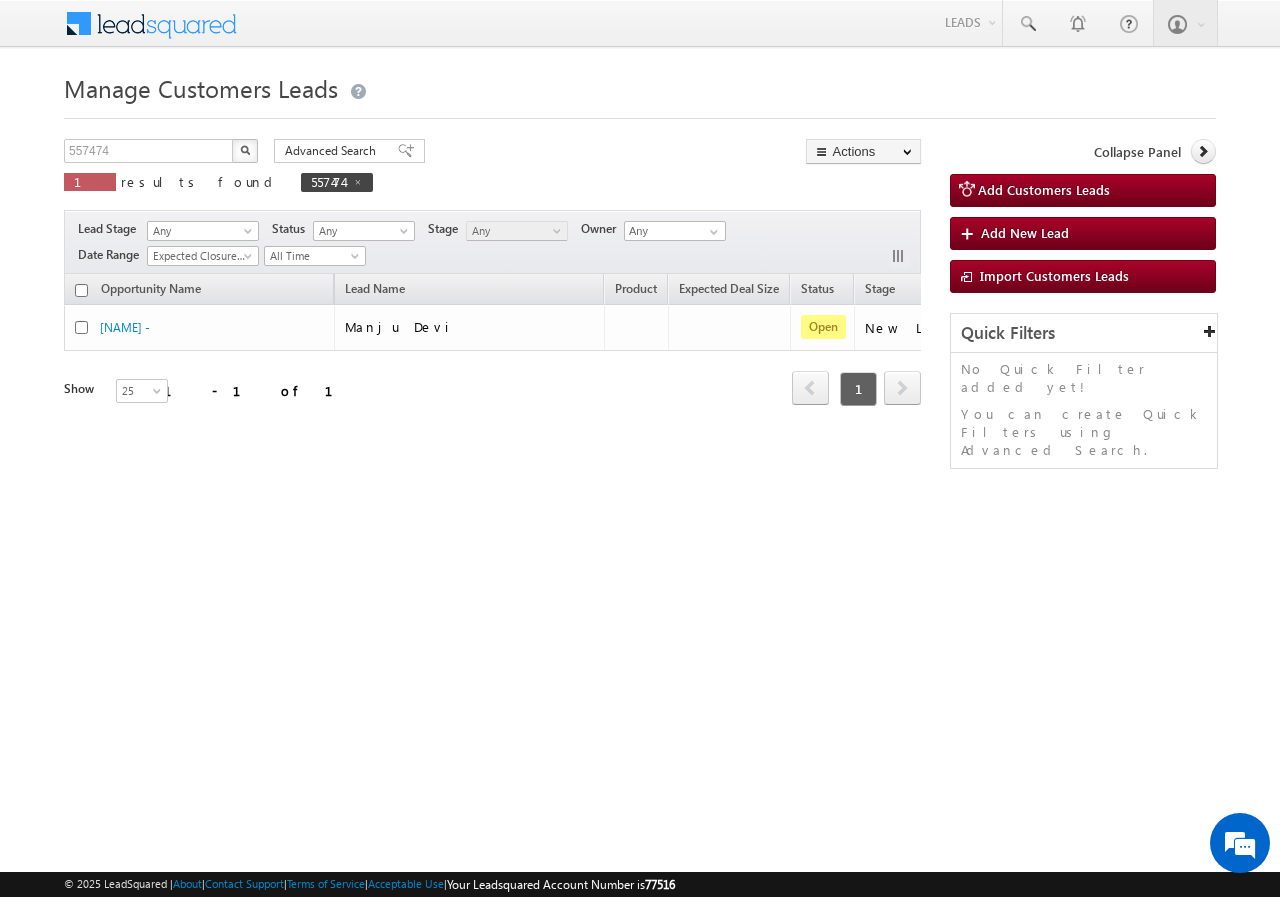 click on "Manage Customers Leads
557474 X   1 results found         557474
Advanced Search
Advanced search results
Actions Export Customers Leads Reset all Filters
Actions Export Customers Leads Bulk Update Change Owner Change Stage Bulk Delete Add Activity Reset all Filters" at bounding box center (640, 317) 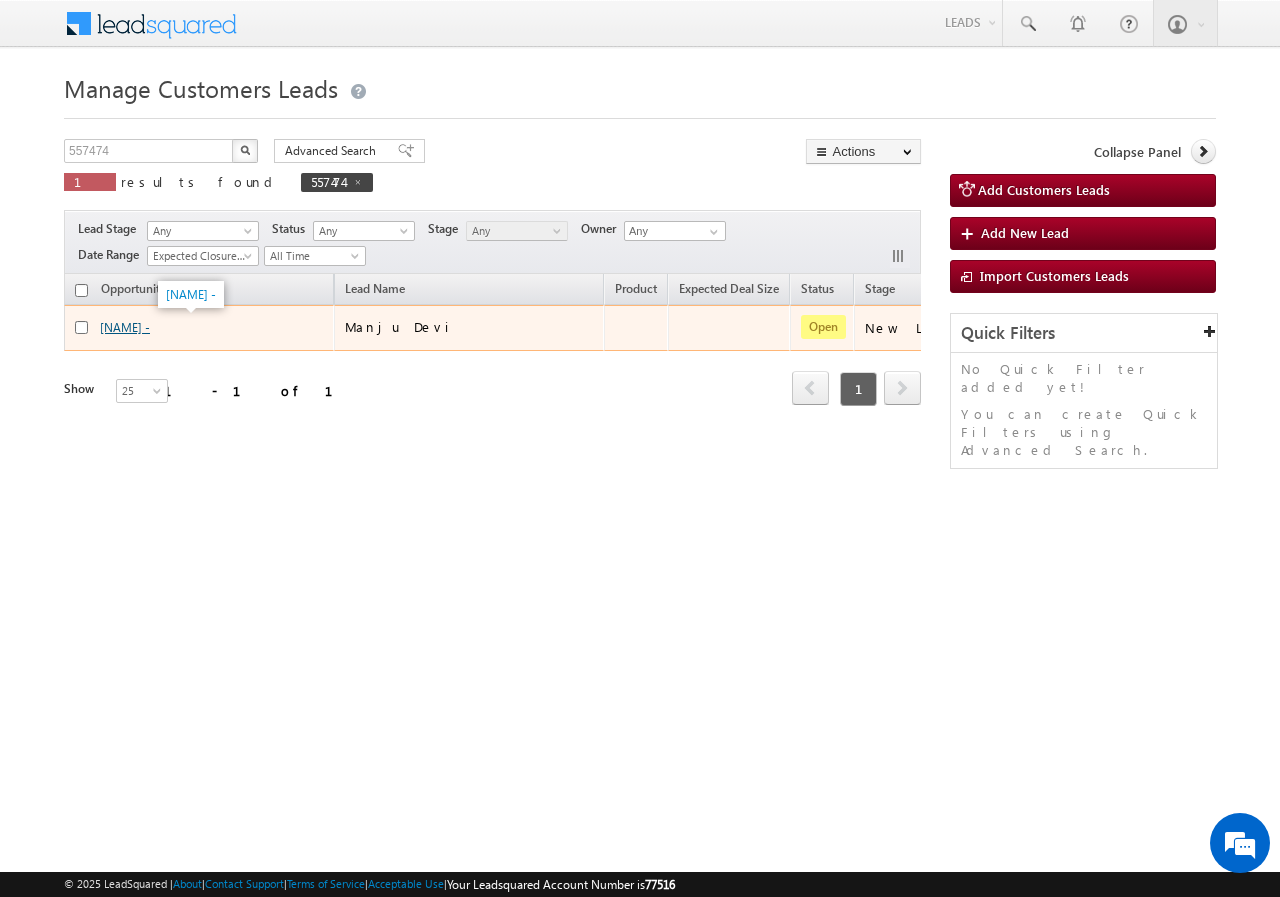 click on "[NAME]  -" at bounding box center [125, 327] 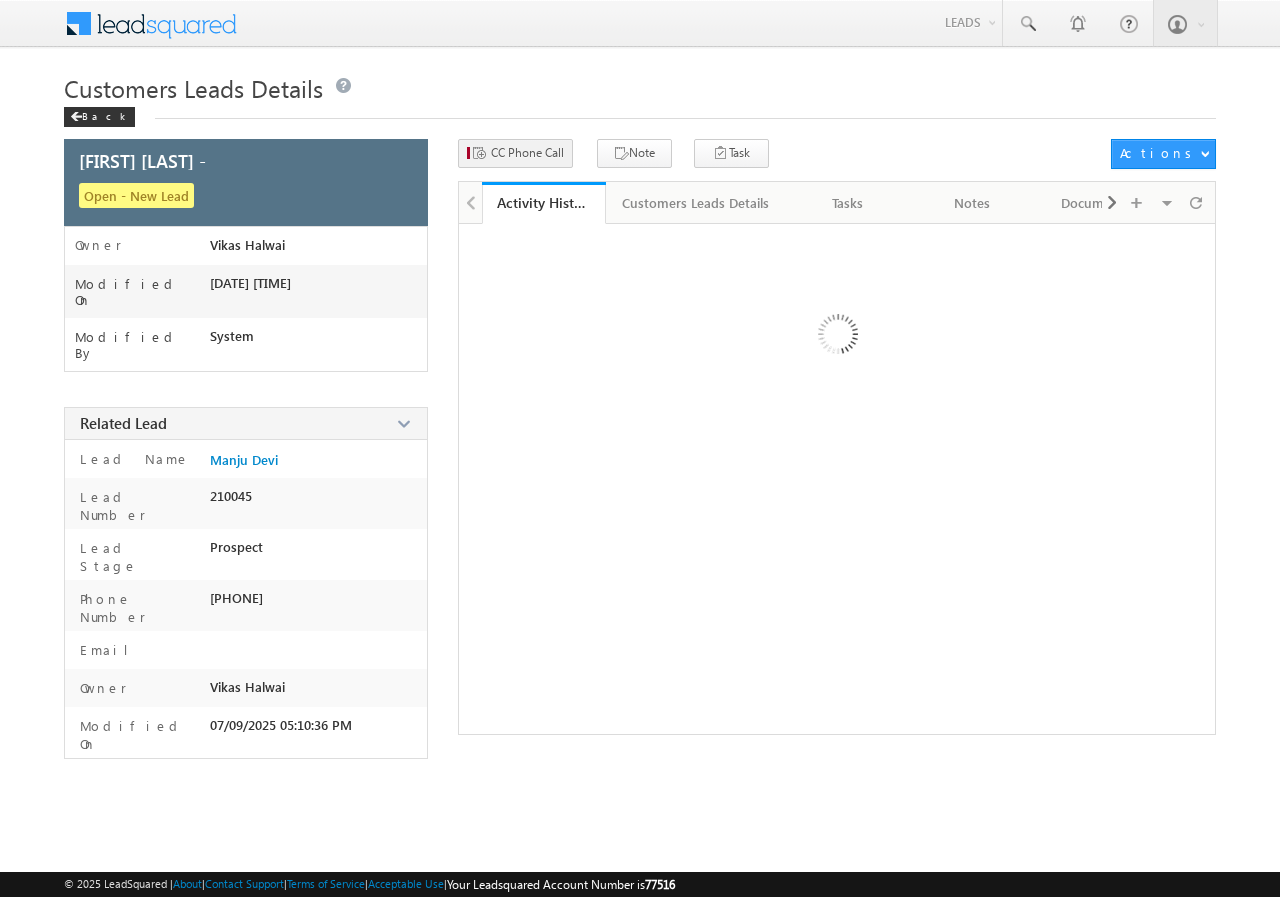 scroll, scrollTop: 0, scrollLeft: 0, axis: both 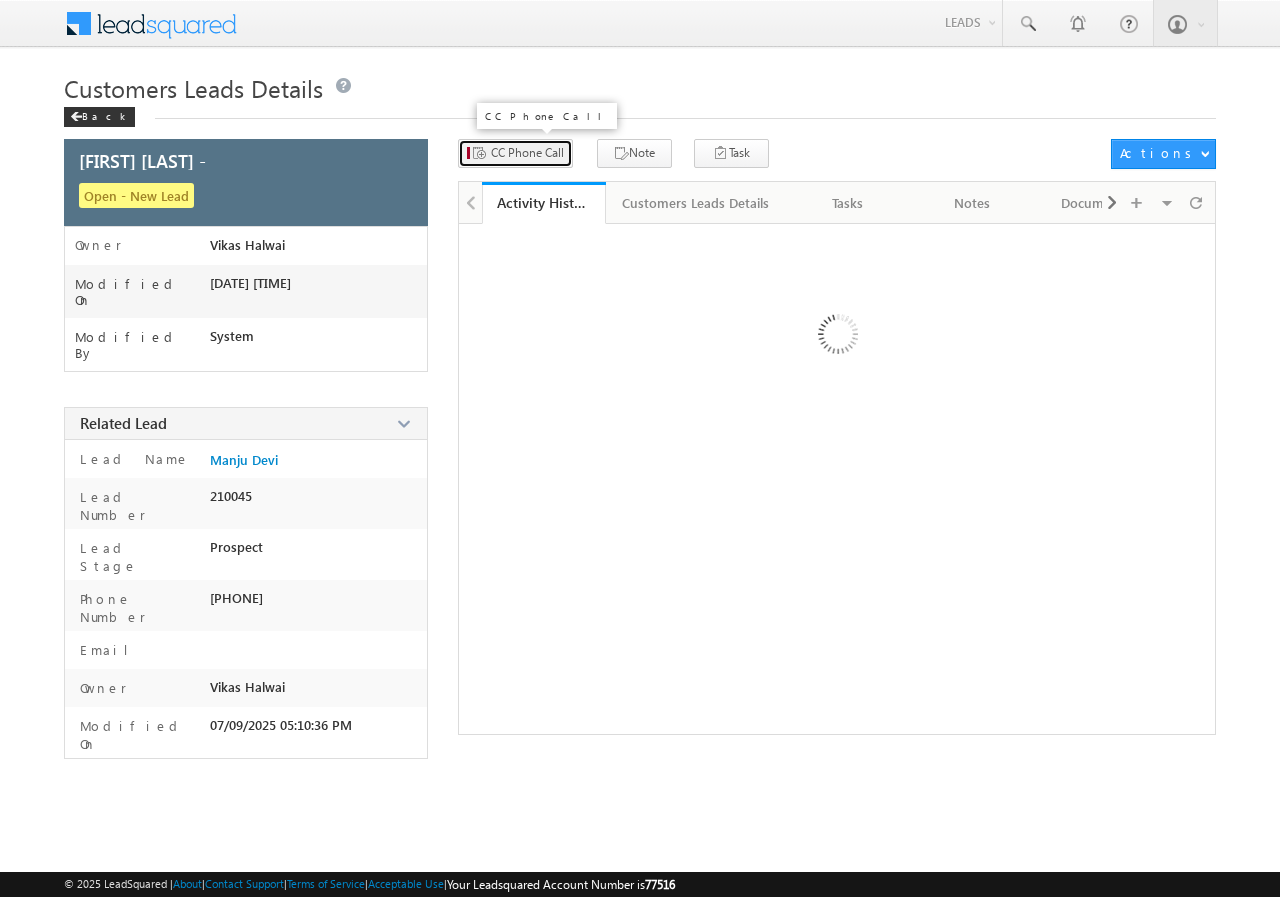 click on "CC Phone Call" at bounding box center [515, 153] 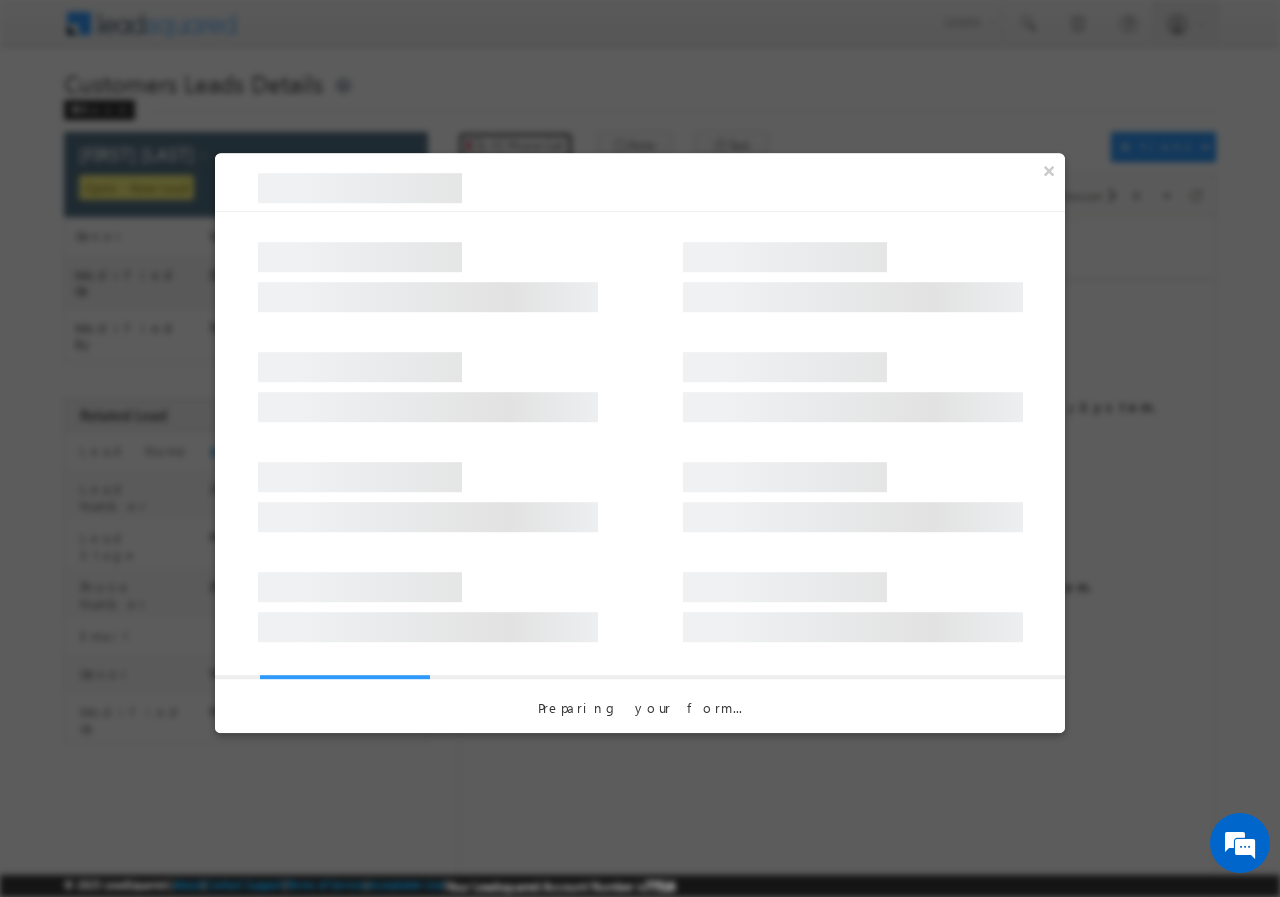 select on "Haridwar" 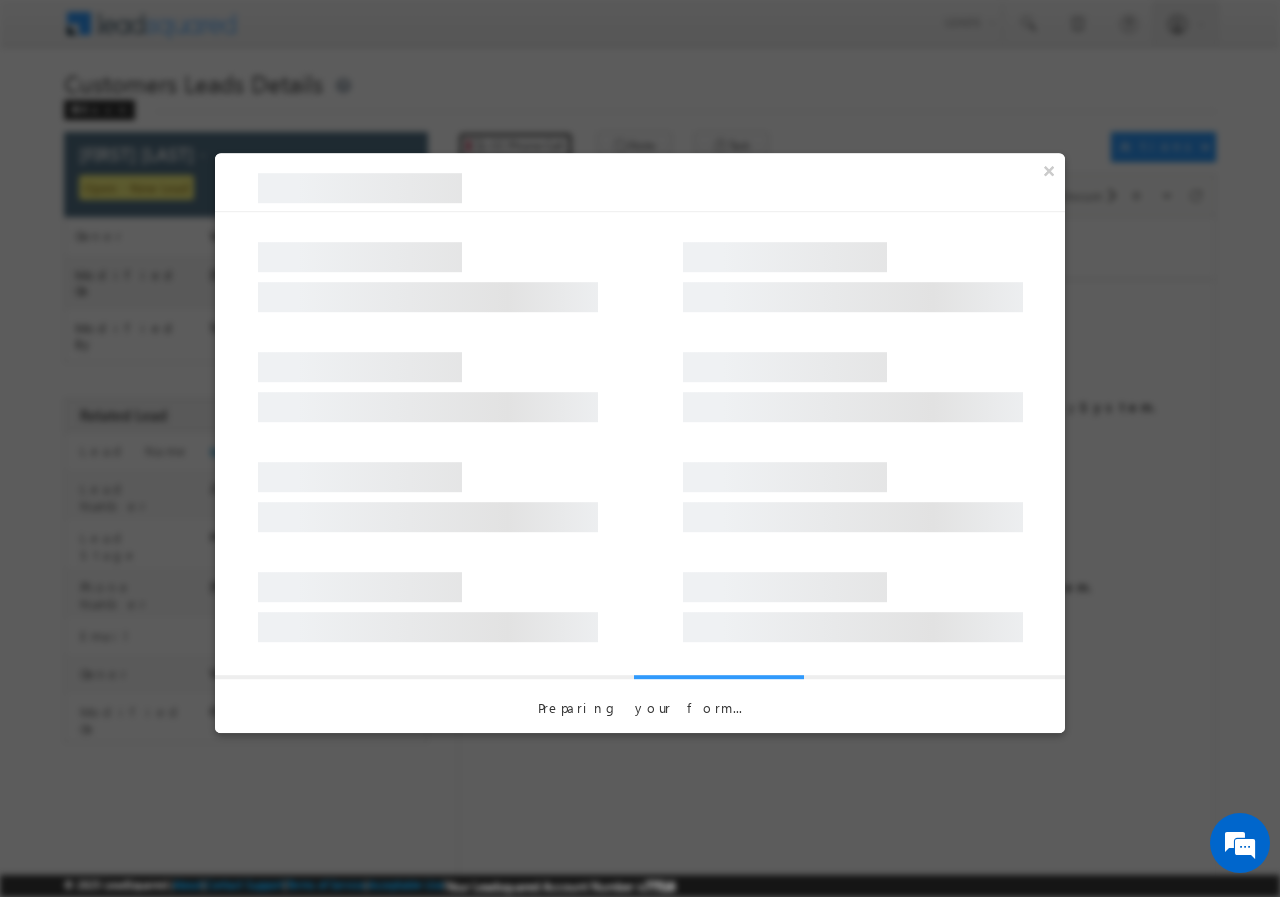 scroll, scrollTop: 0, scrollLeft: 0, axis: both 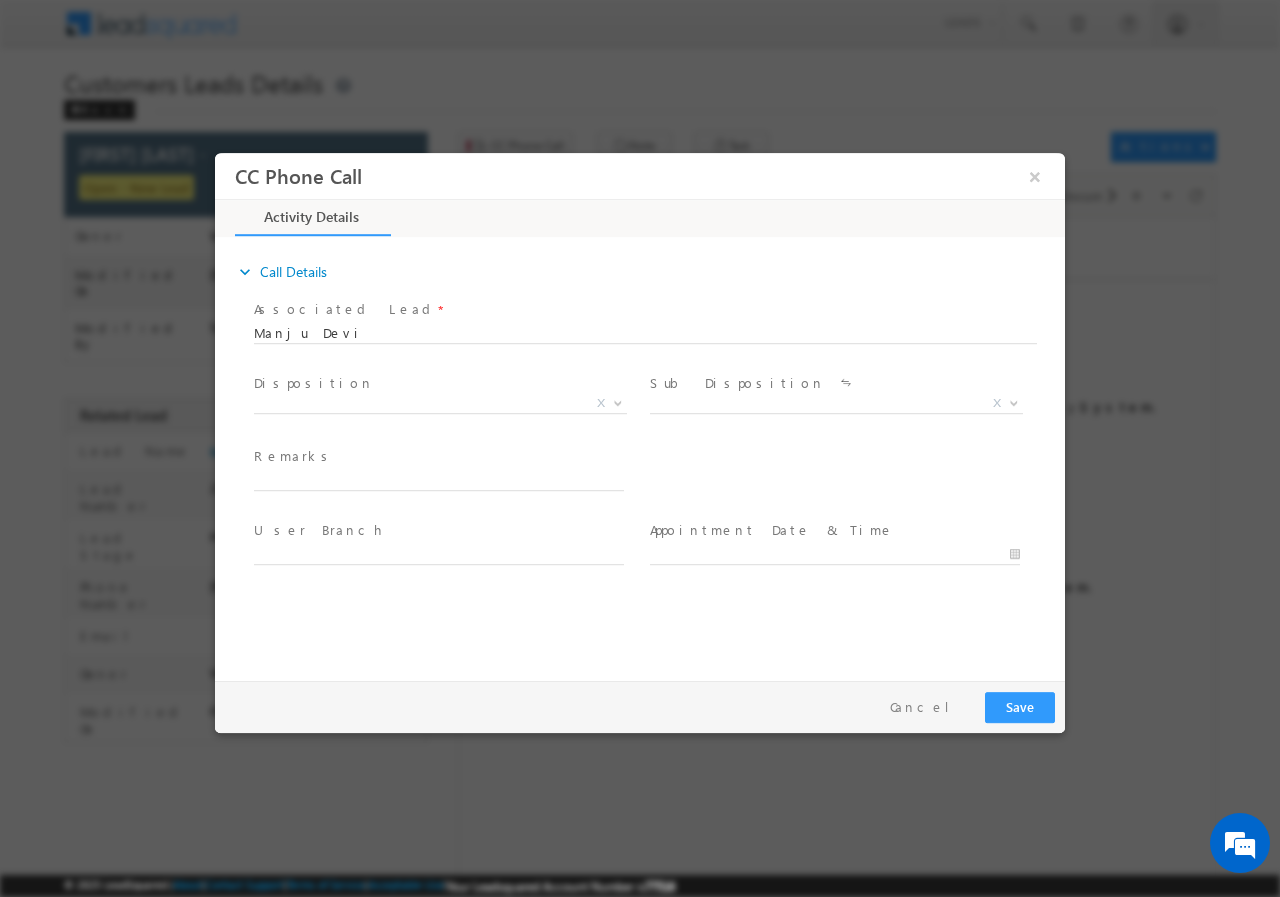 click on "Disposition
*" at bounding box center (438, 383) 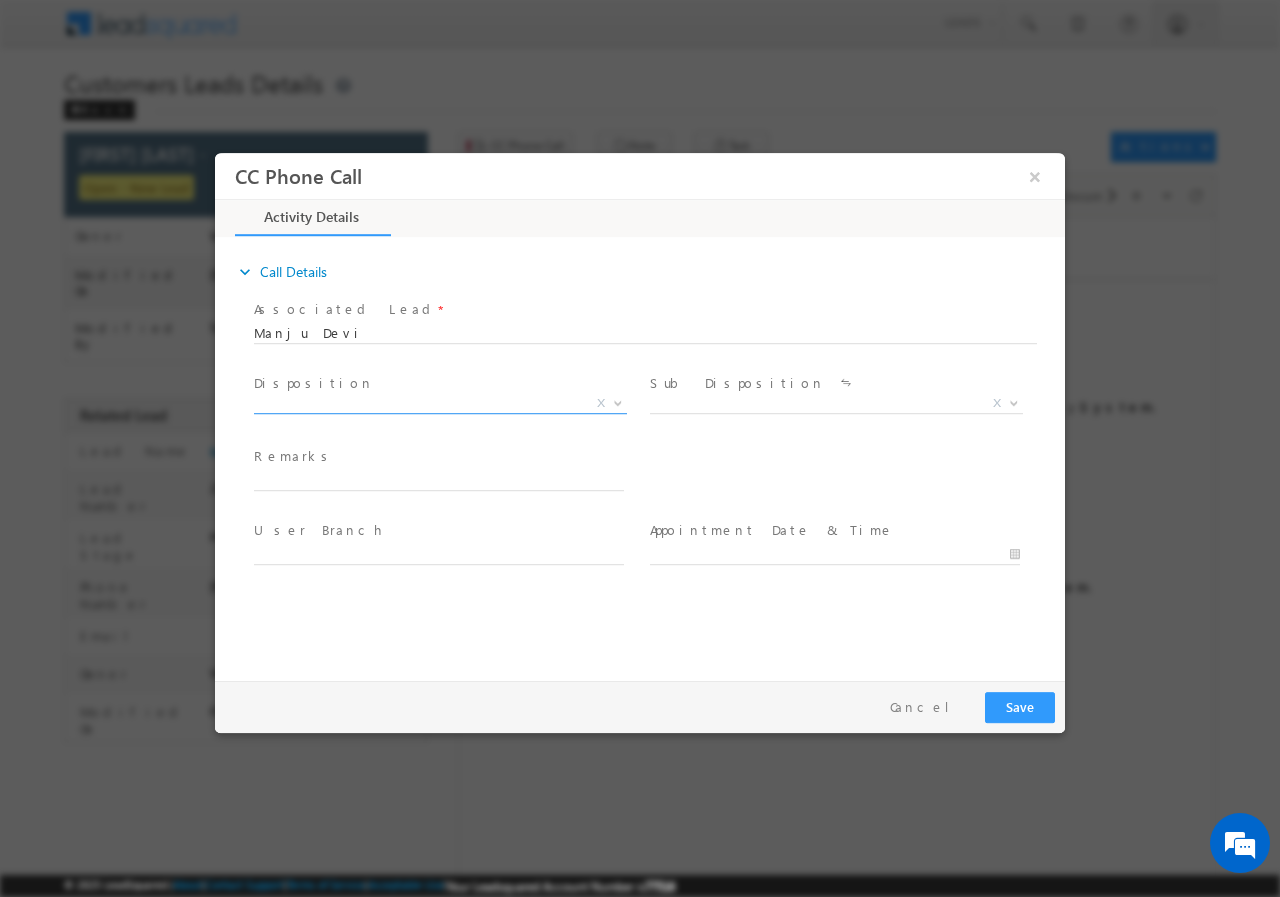 click on "X" at bounding box center (440, 403) 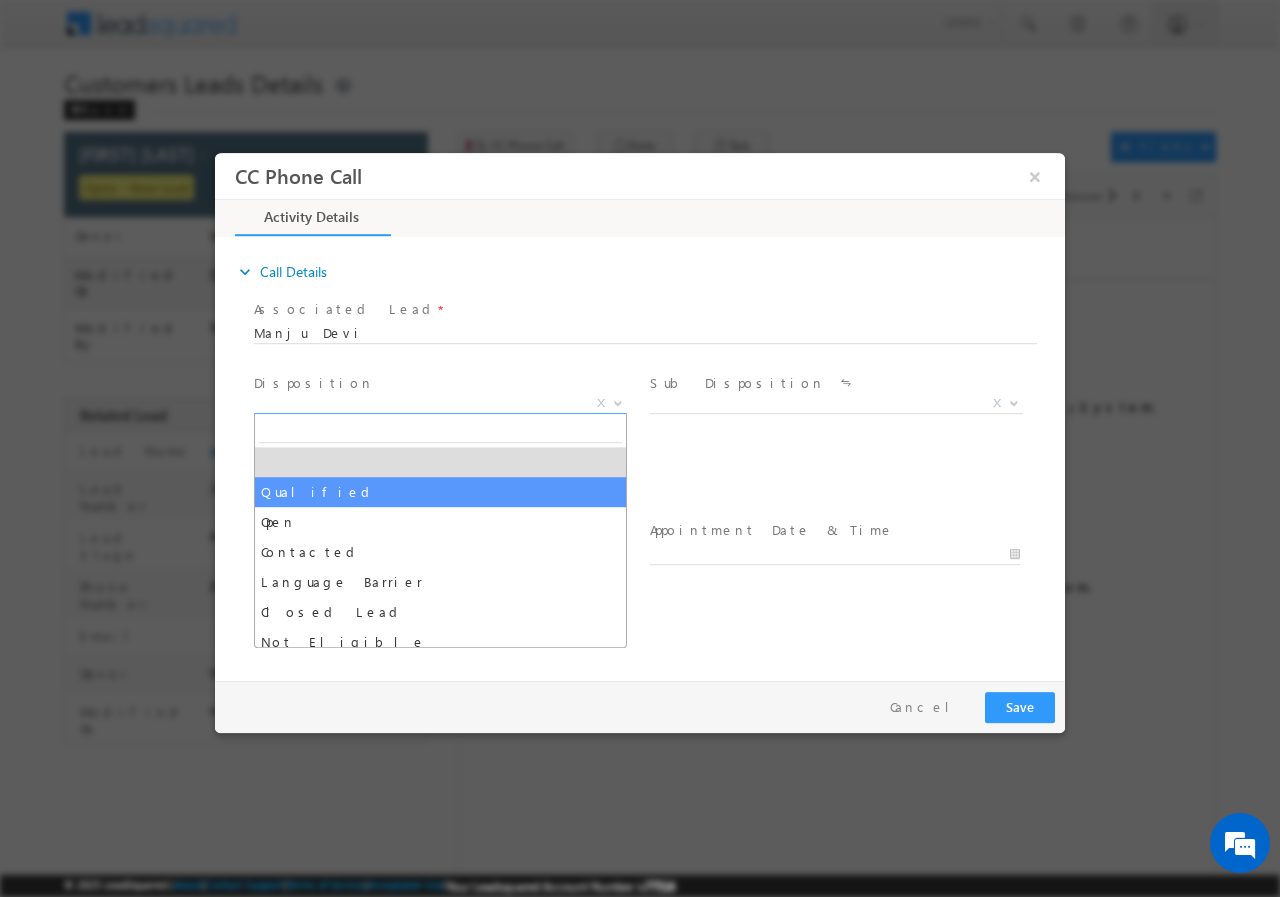 select on "Qualified" 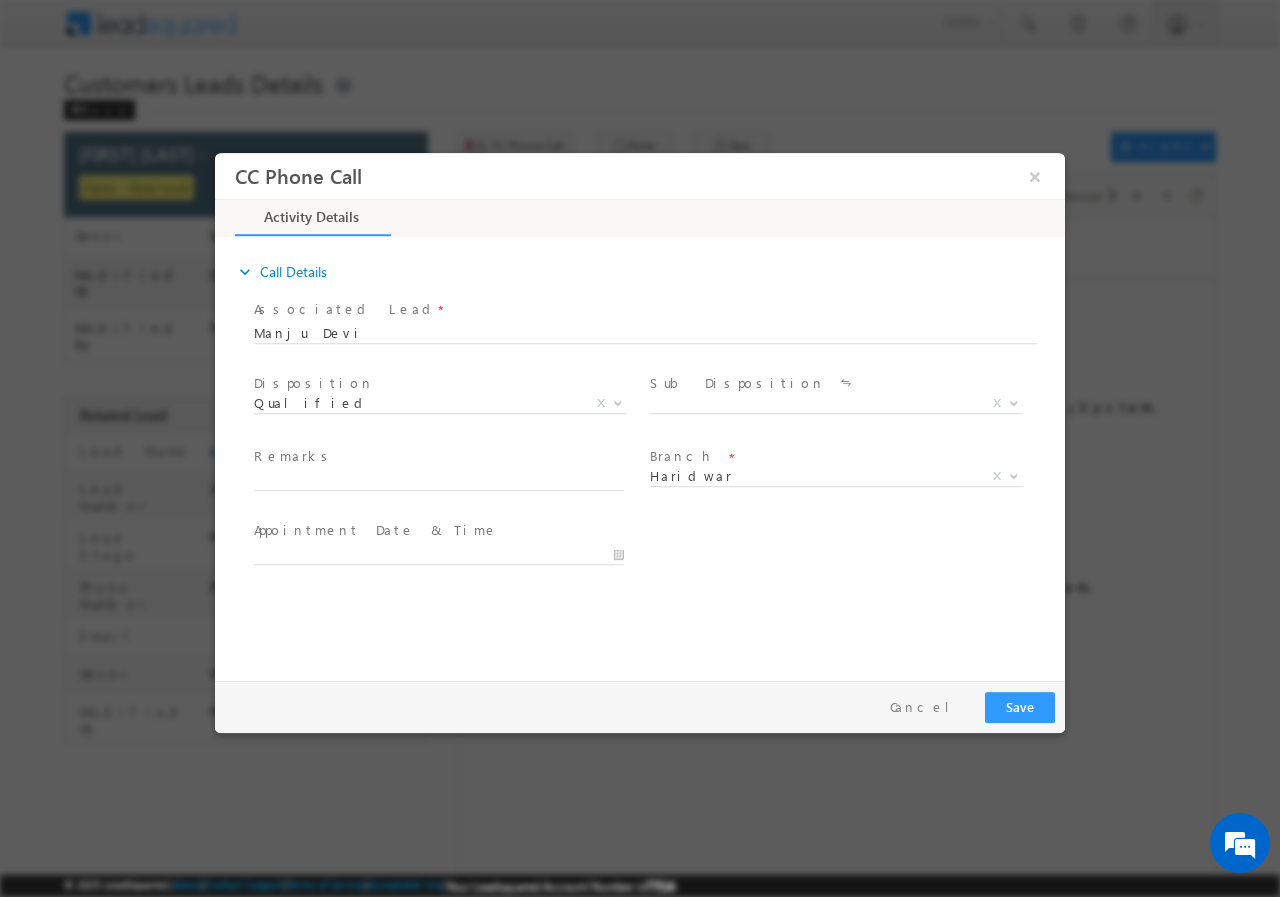 click on "Sub Disposition" at bounding box center [737, 382] 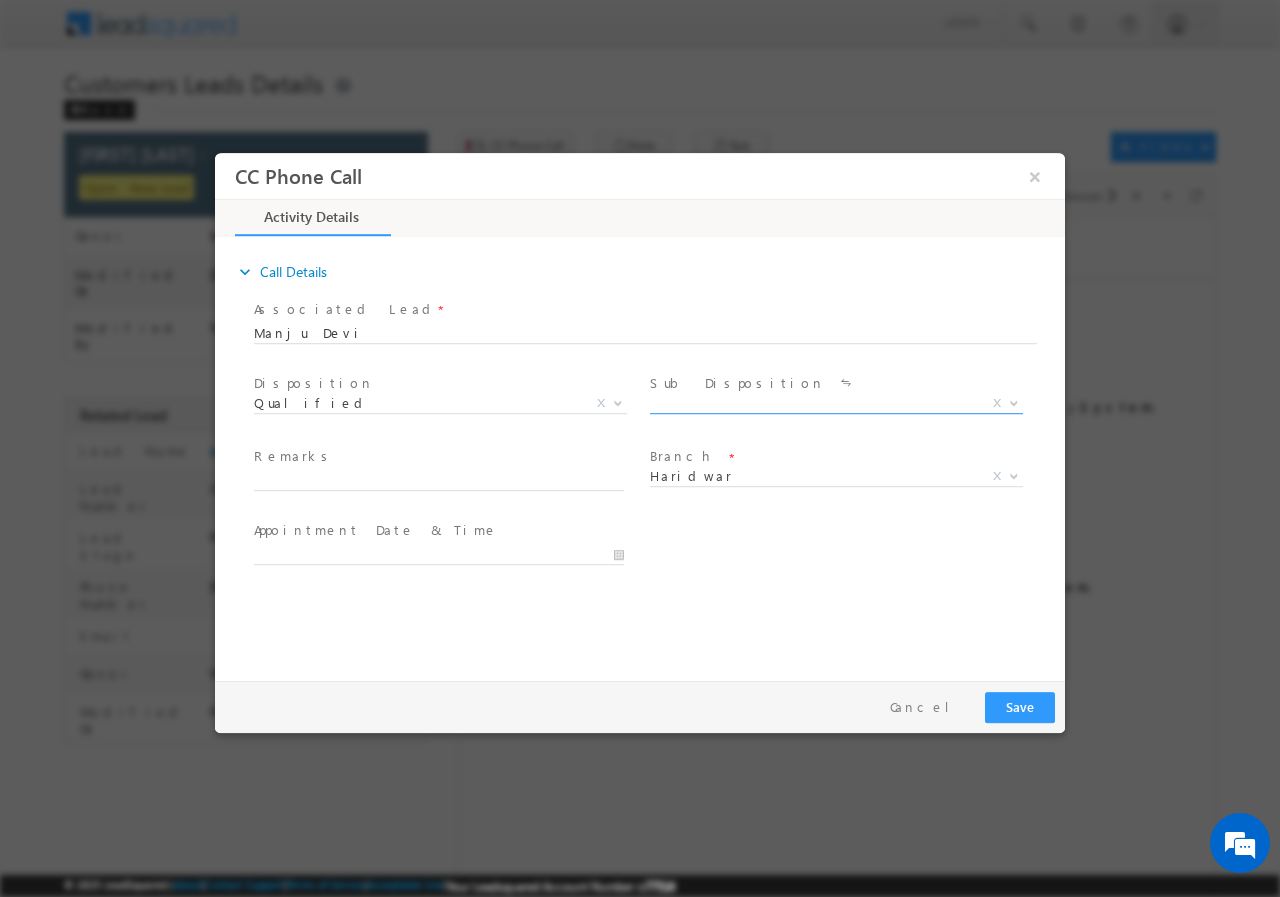 click on "X" at bounding box center [836, 403] 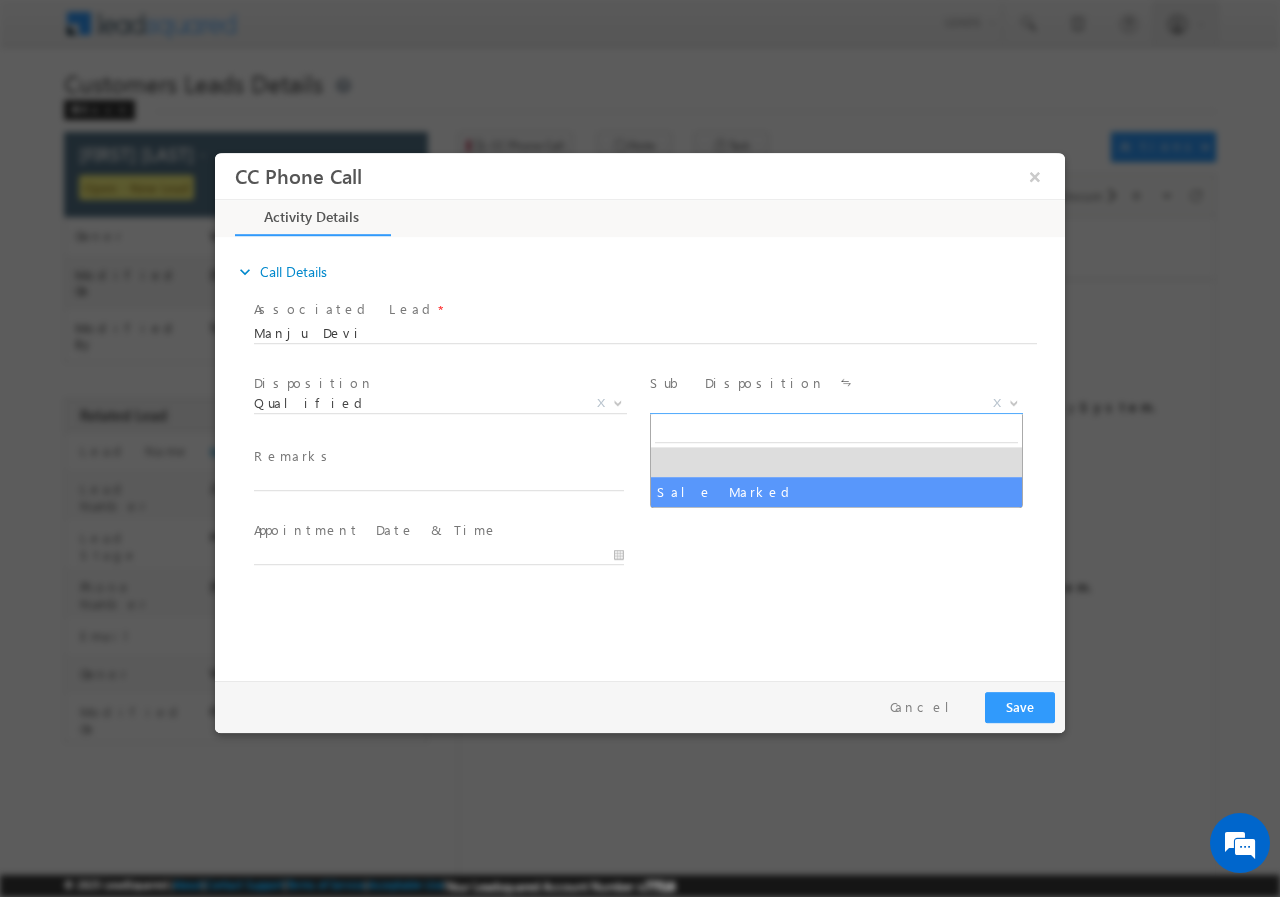 select on "Sale Marked" 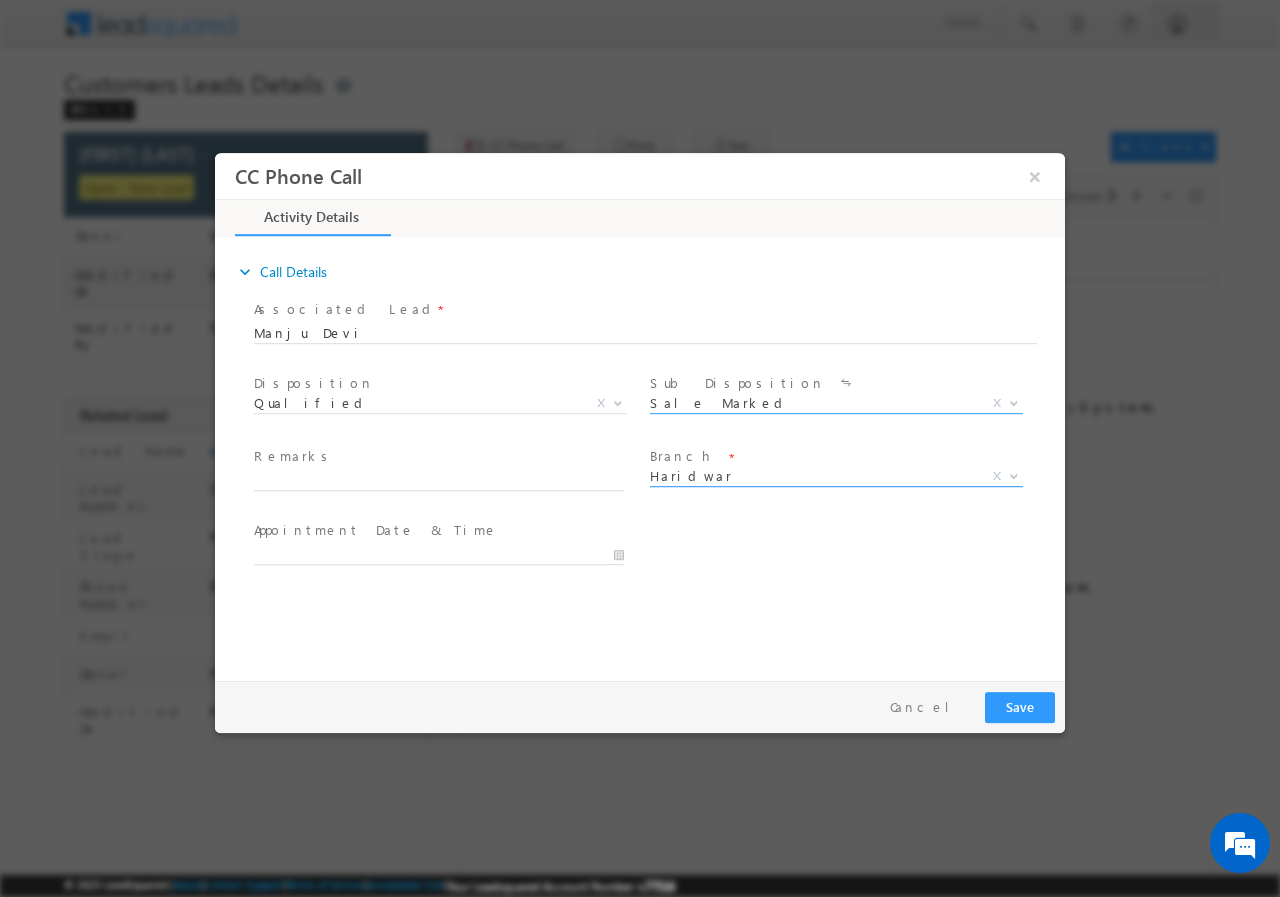 scroll, scrollTop: 0, scrollLeft: 0, axis: both 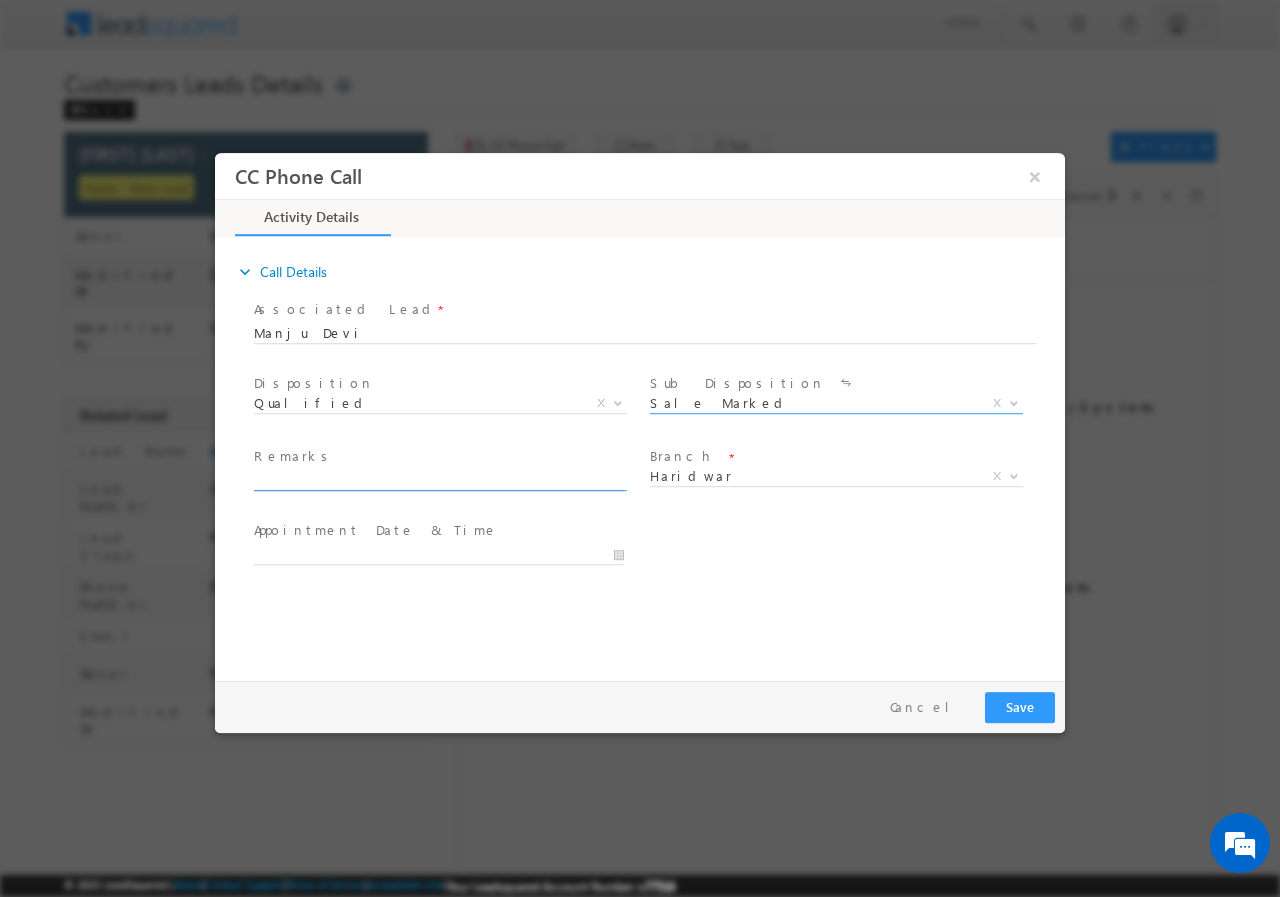 click at bounding box center [439, 480] 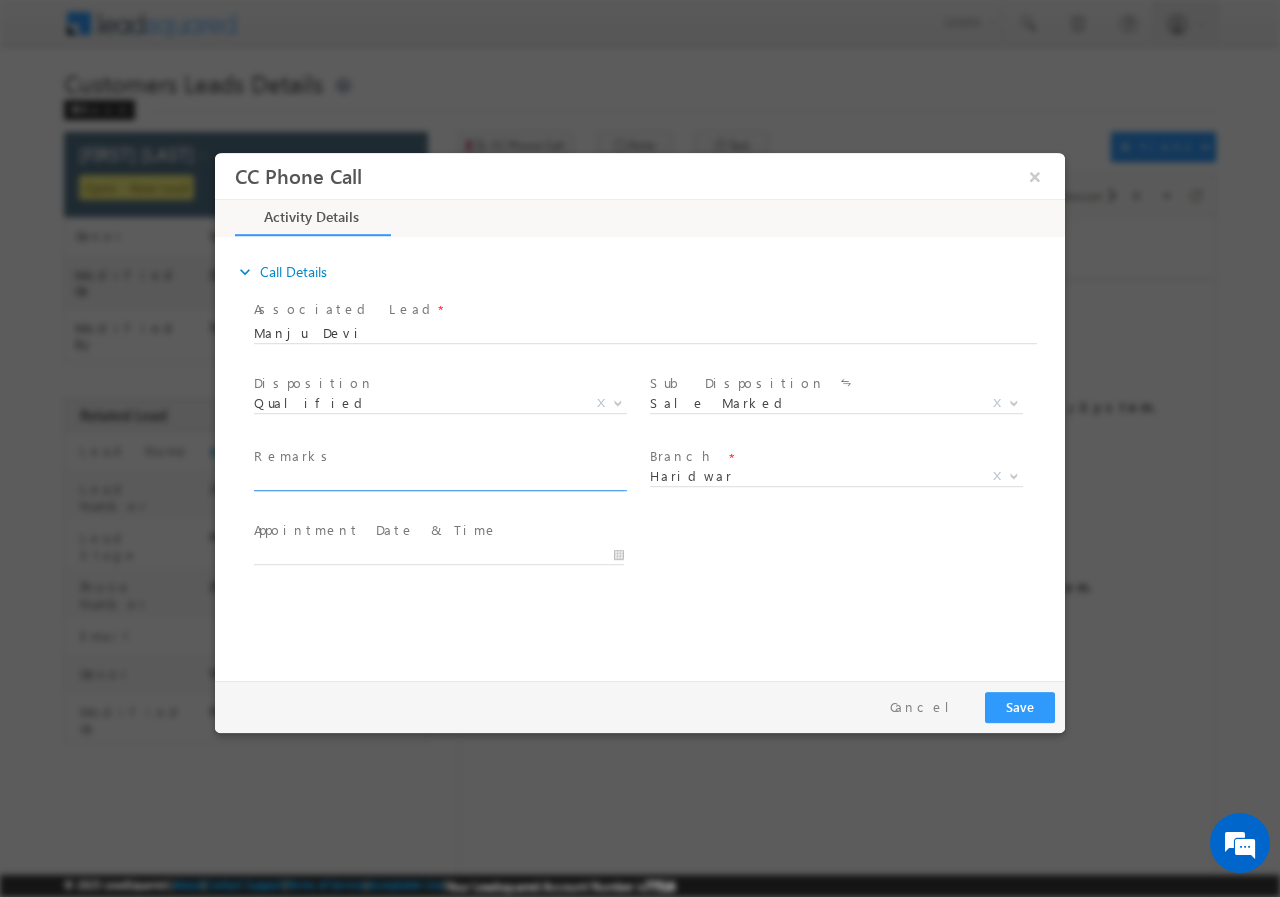 paste on "[PHONE] BT + TOPUP / BHARHMIN FINANCE / OUTSTANDING – 5LAC / TOPUP – 4LAC / REGISTRY / GRAM PNACHAYAT / SALARIED – 30K BANK / 16YRS / ADD – [CITY] ASHOK VATIKA [CITY] [POSTAL_CODE]" 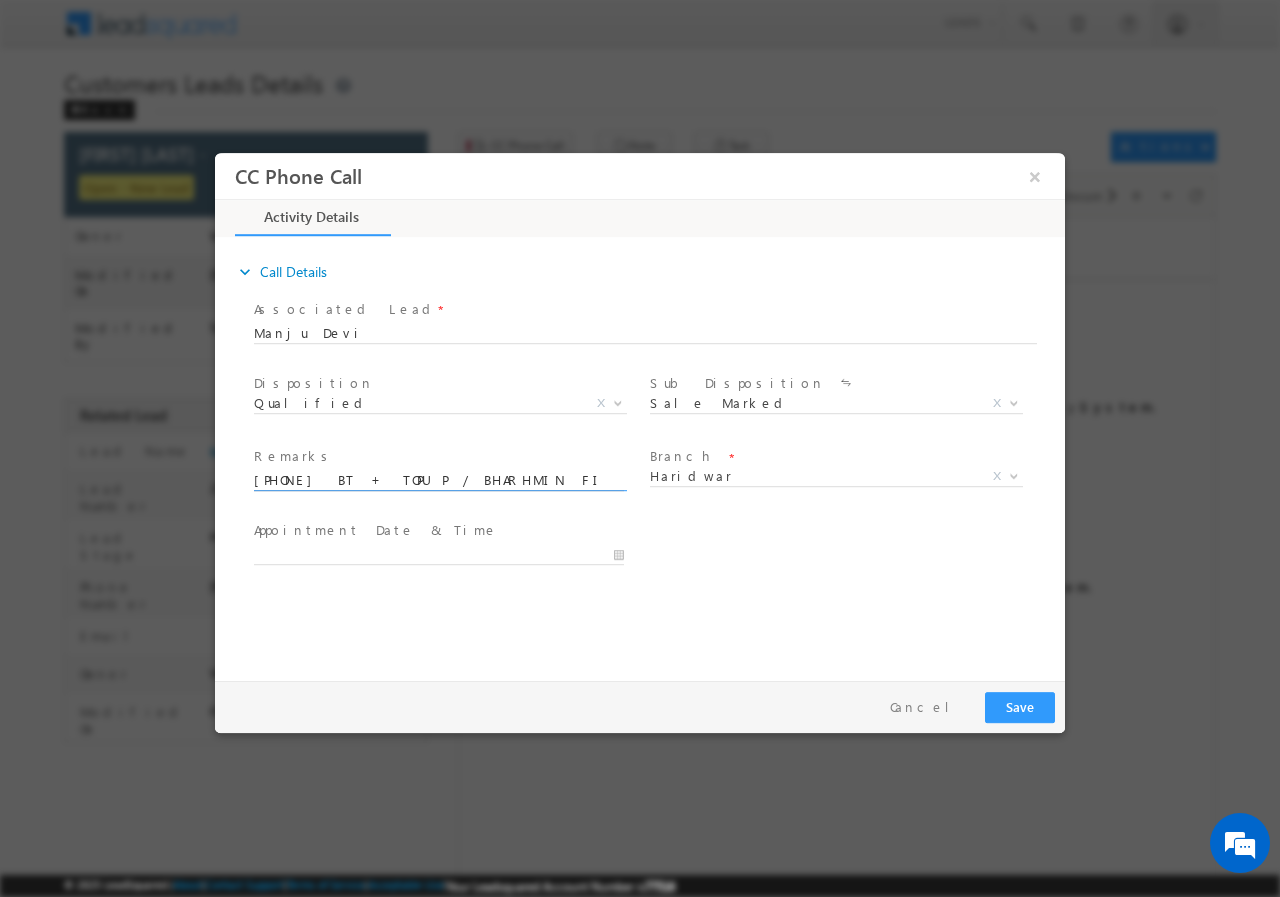 scroll, scrollTop: 0, scrollLeft: 852, axis: horizontal 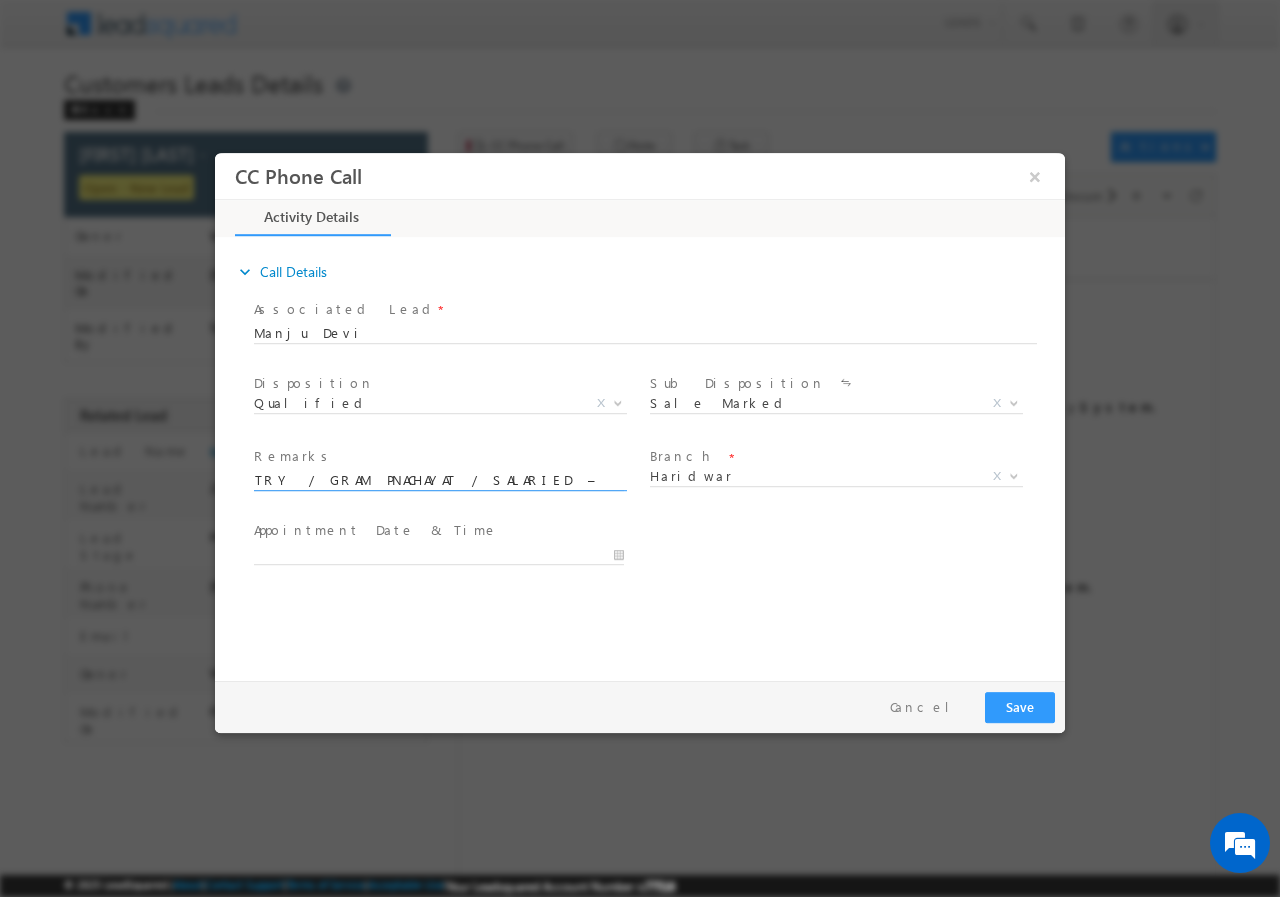 type on "[PHONE] BT + TOPUP / BHARHMIN FINANCE / OUTSTANDING – 5LAC / TOPUP – 4LAC / REGISTRY / GRAM PNACHAYAT / SALARIED – 30K BANK / 16YRS / ADD – [CITY] ASHOK VATIKA [CITY] [POSTAL_CODE]" 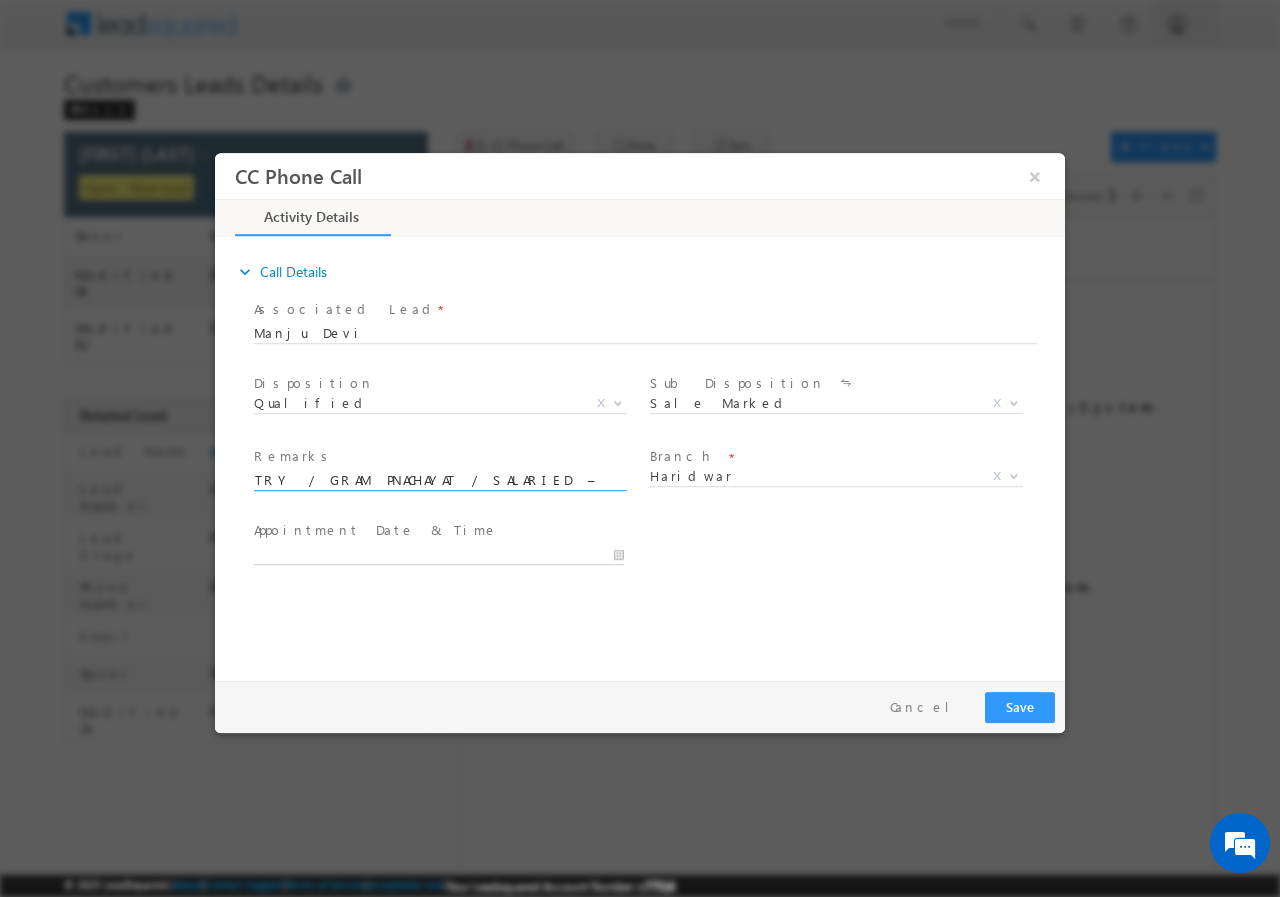 type on "[DATE] [TIME]" 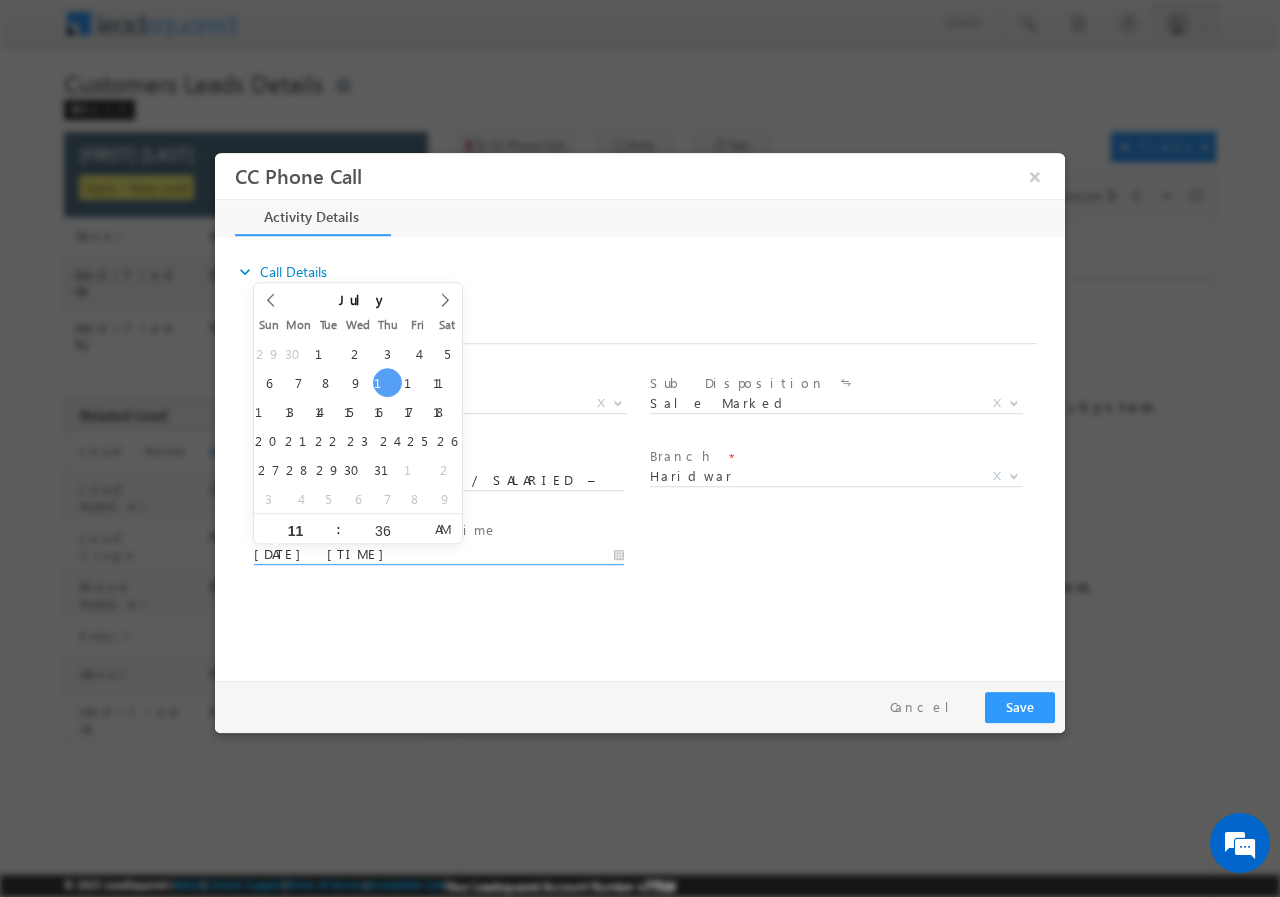 click on "[DATE] [TIME]" at bounding box center [439, 554] 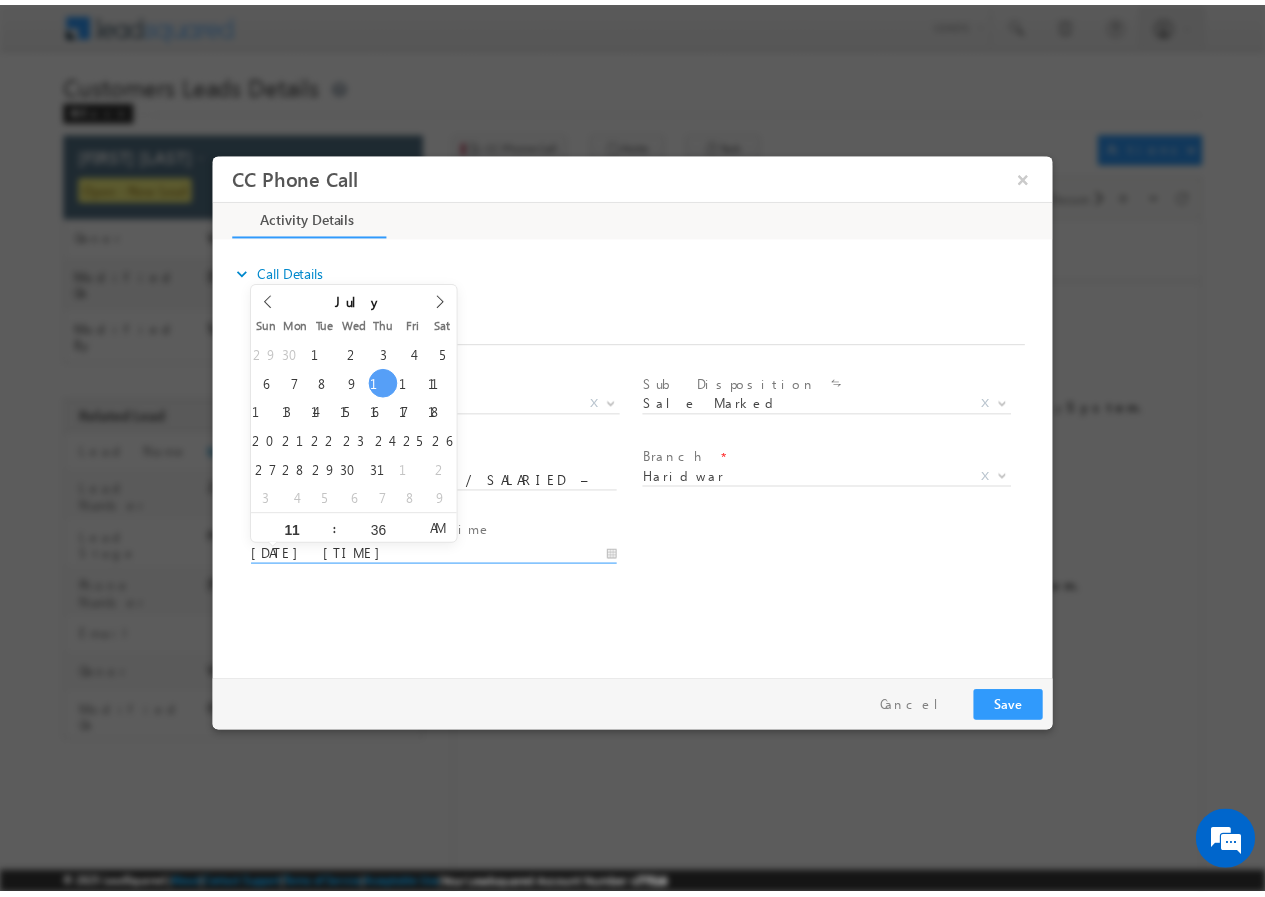 scroll, scrollTop: 0, scrollLeft: 0, axis: both 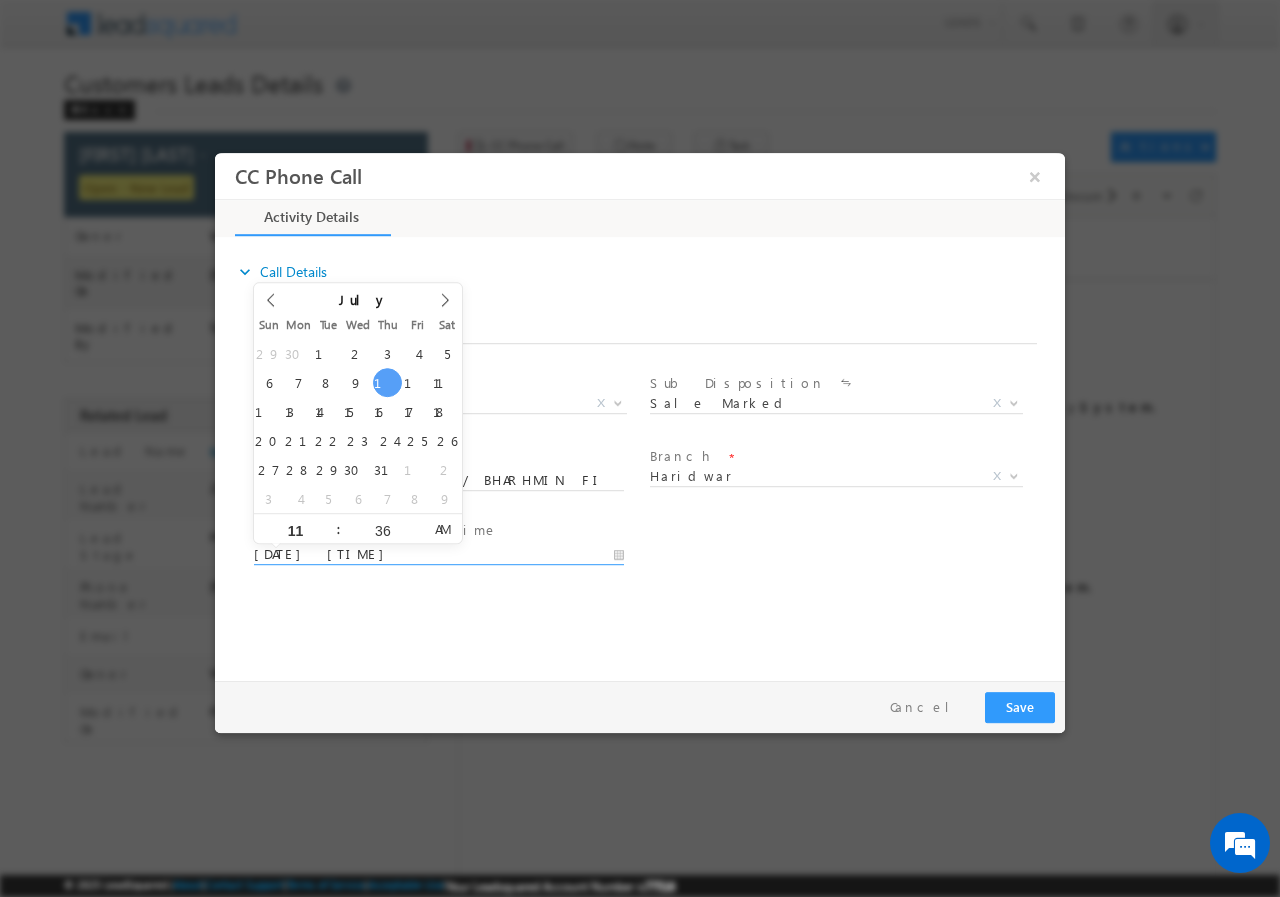 click on "[DATE] [TIME]" at bounding box center [448, 553] 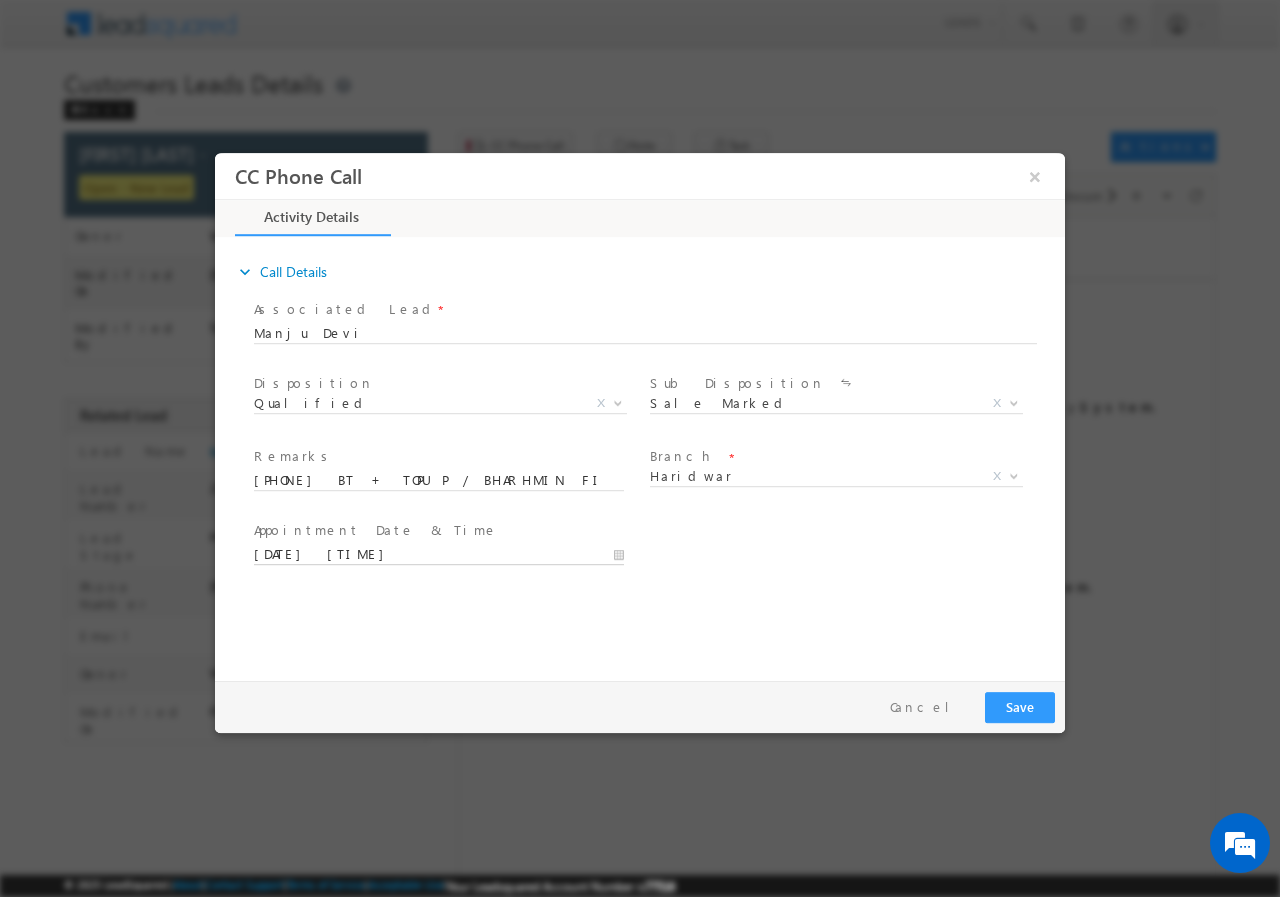 click on "[DATE] [TIME]" at bounding box center (439, 554) 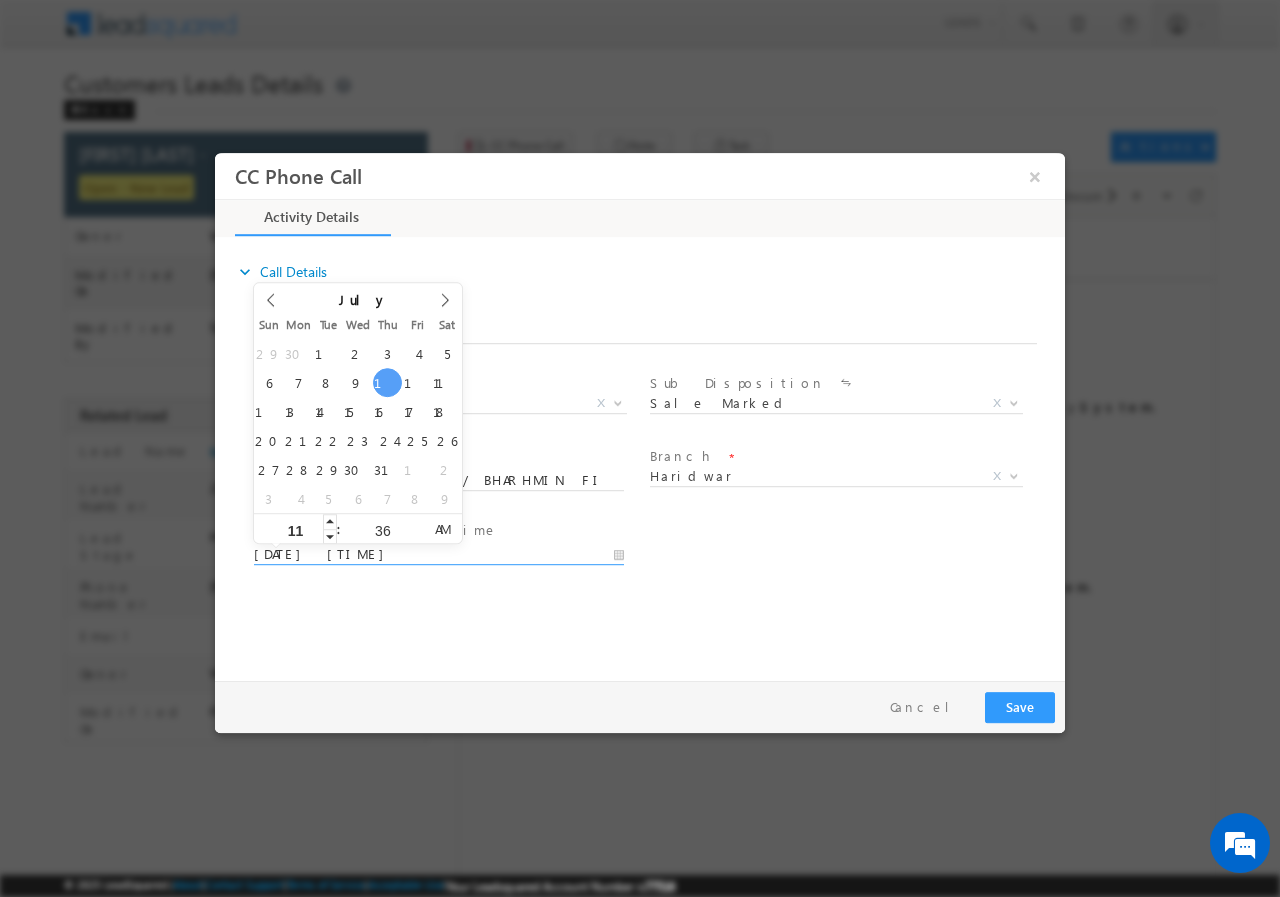 click on "11" at bounding box center [295, 529] 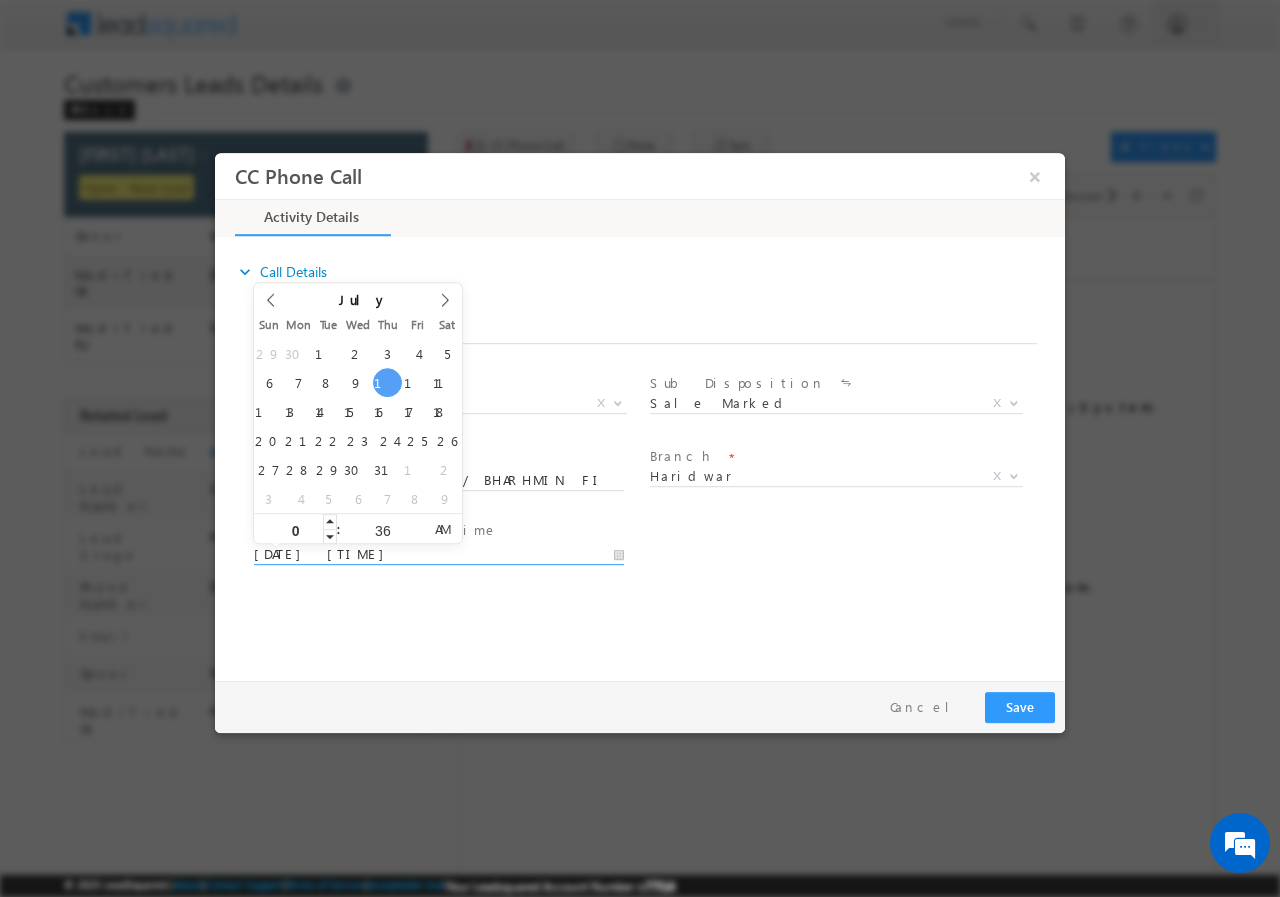 type on "04" 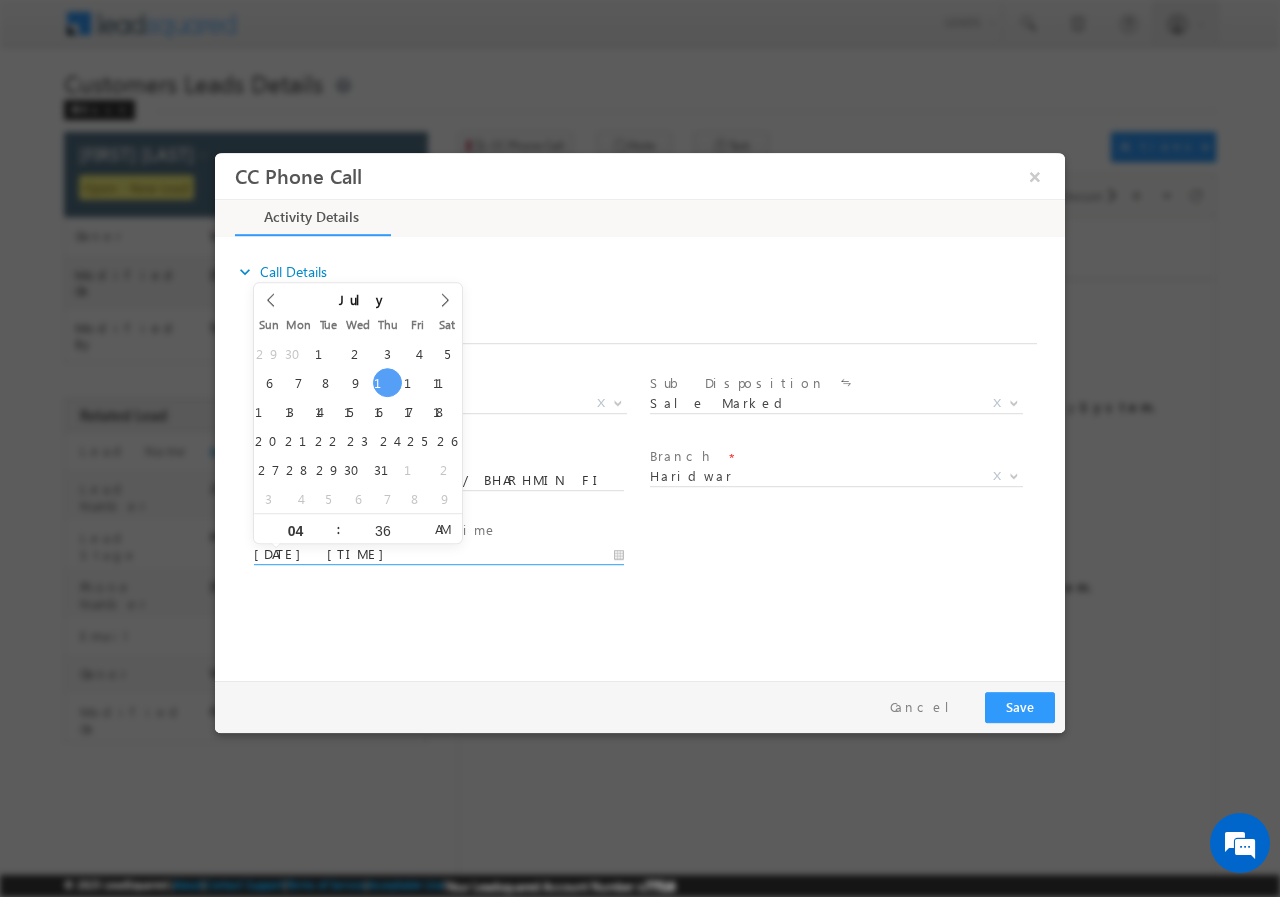 type on "[DATE] [TIME]" 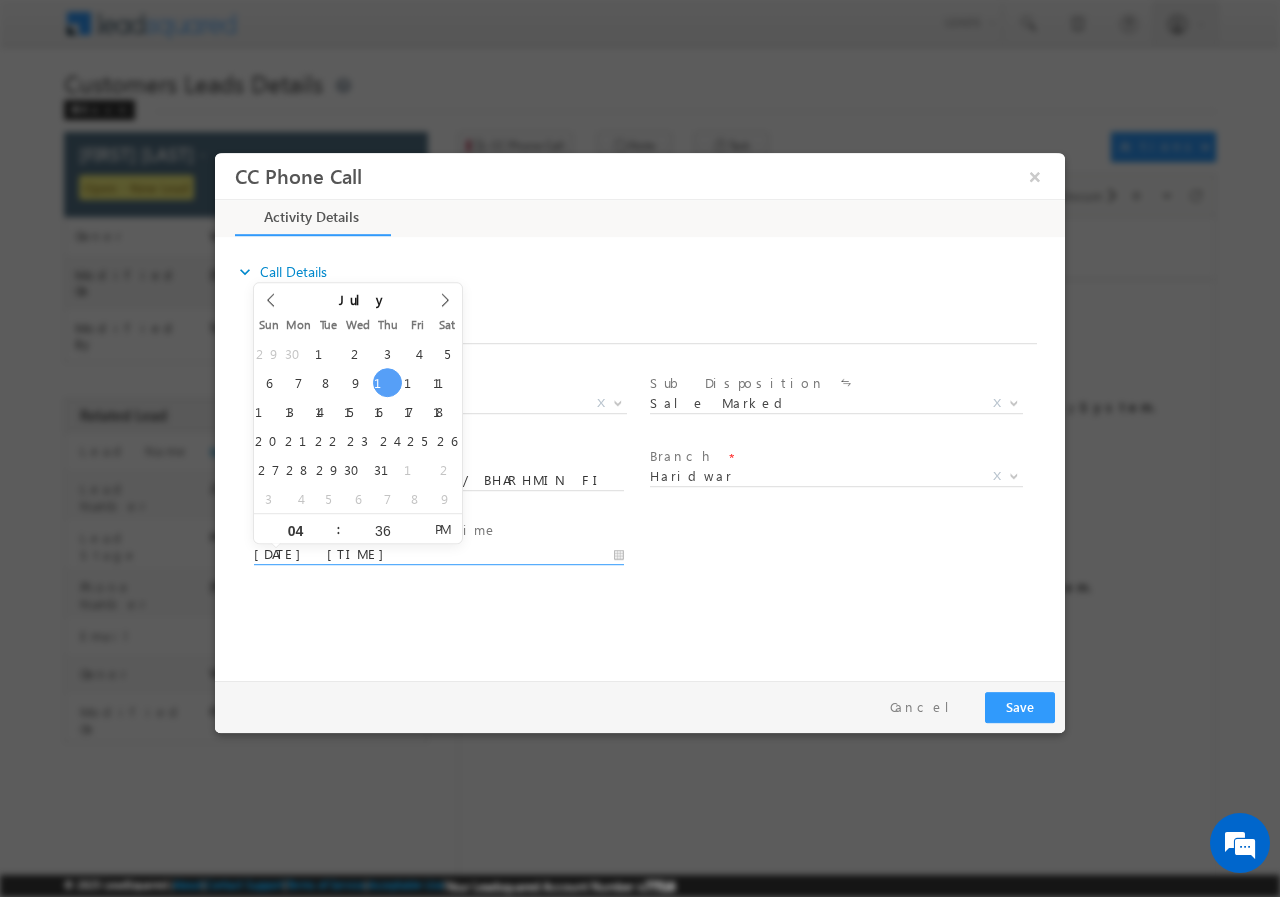 click on "PM" at bounding box center (442, 528) 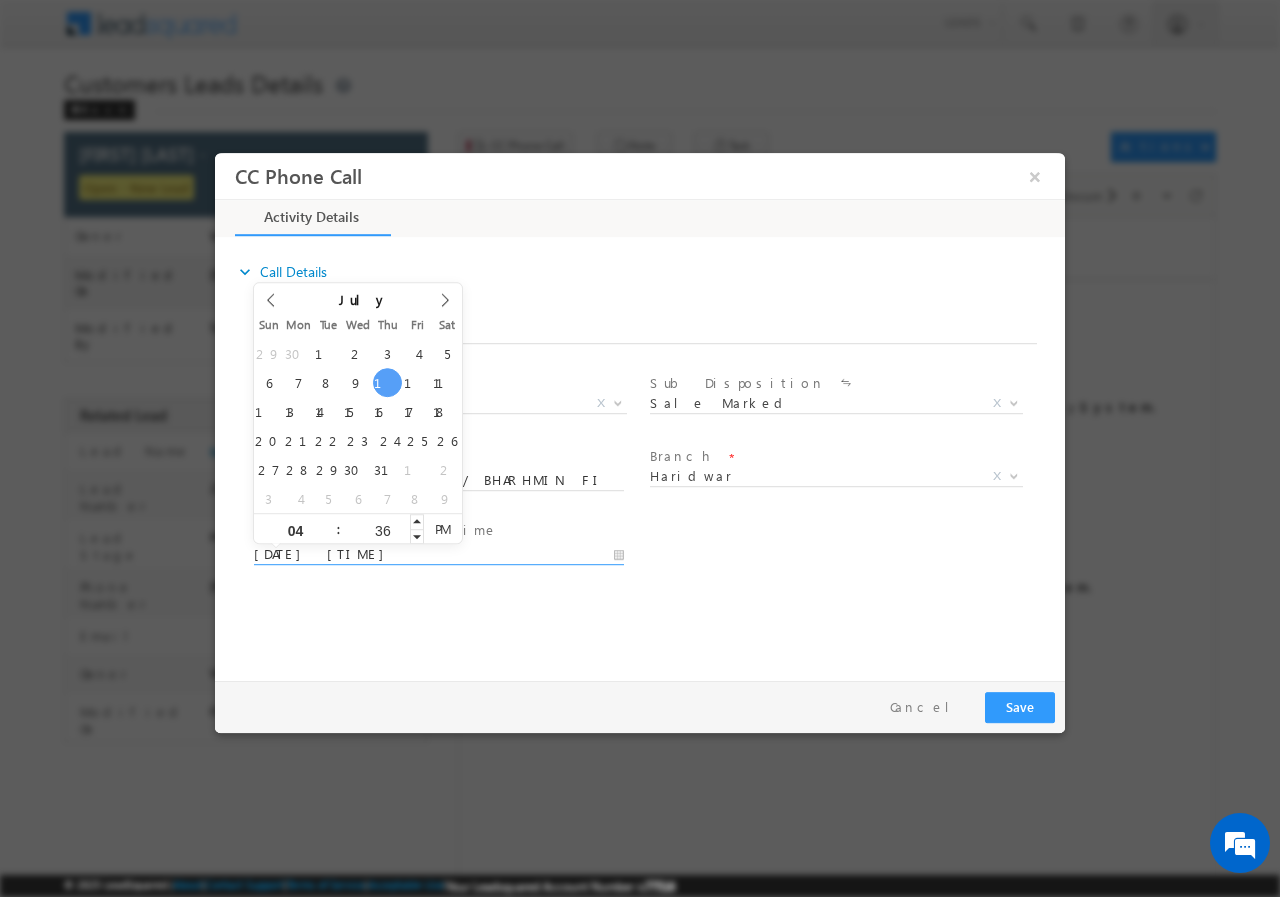 type on "04" 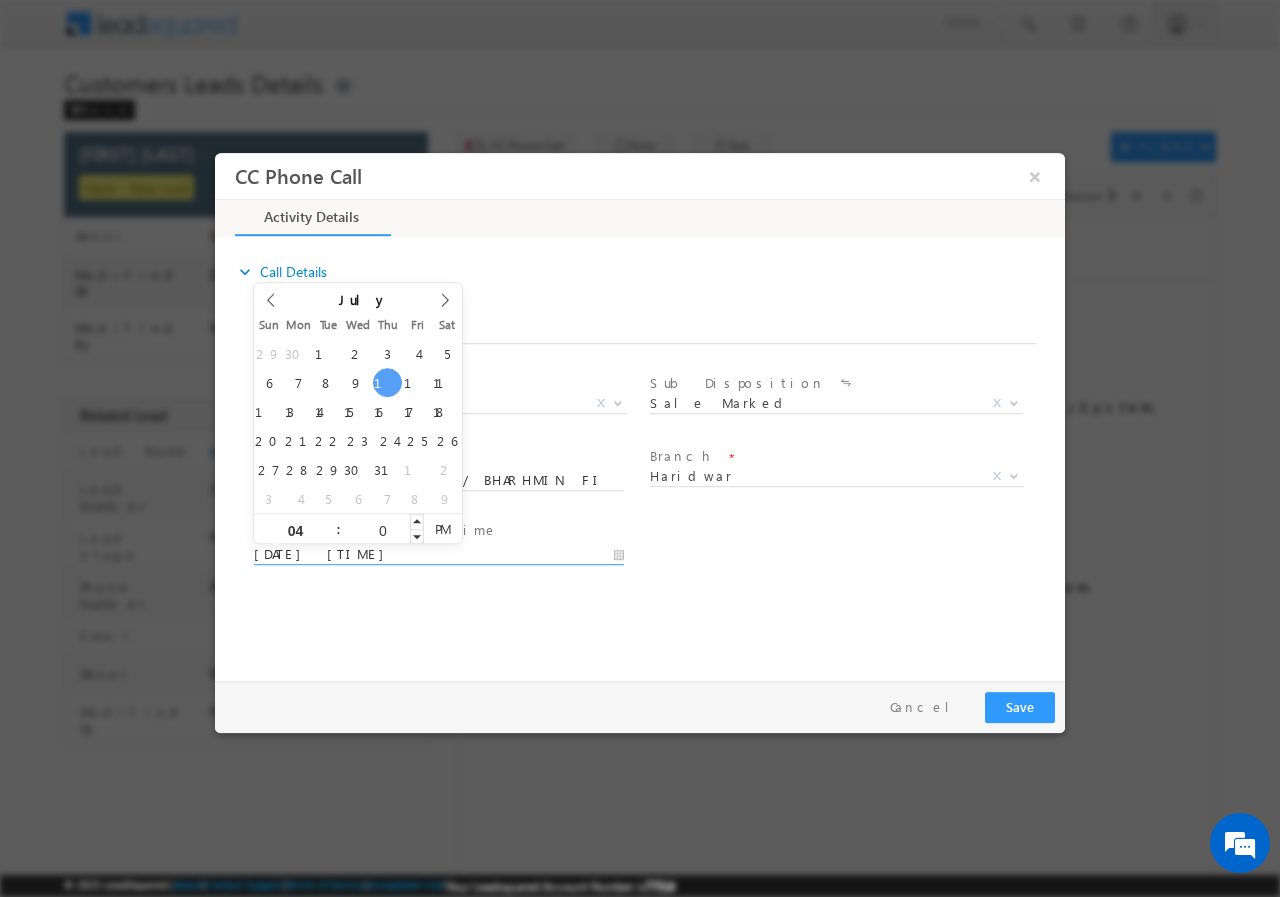 type on "00" 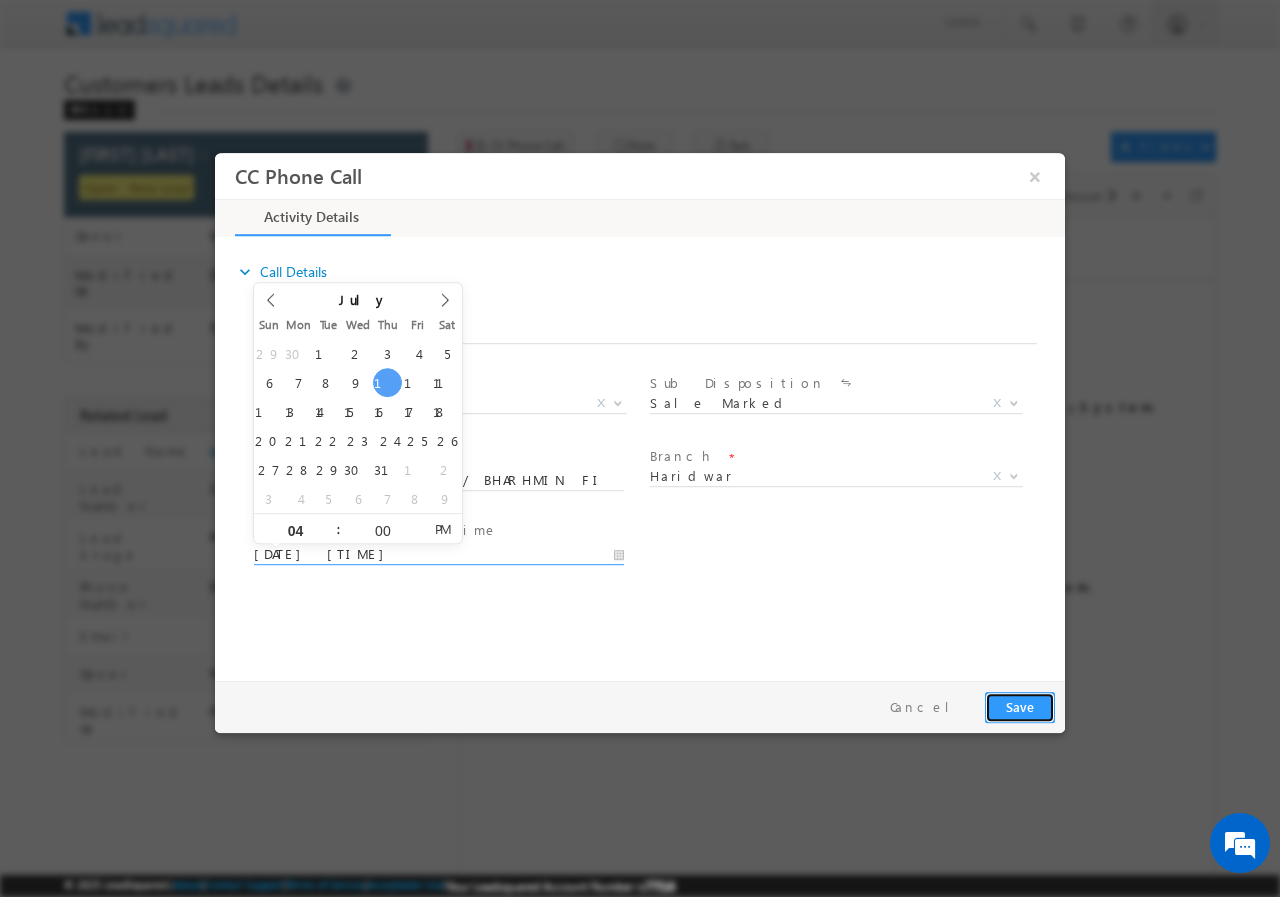 type on "[DATE] [TIME]" 